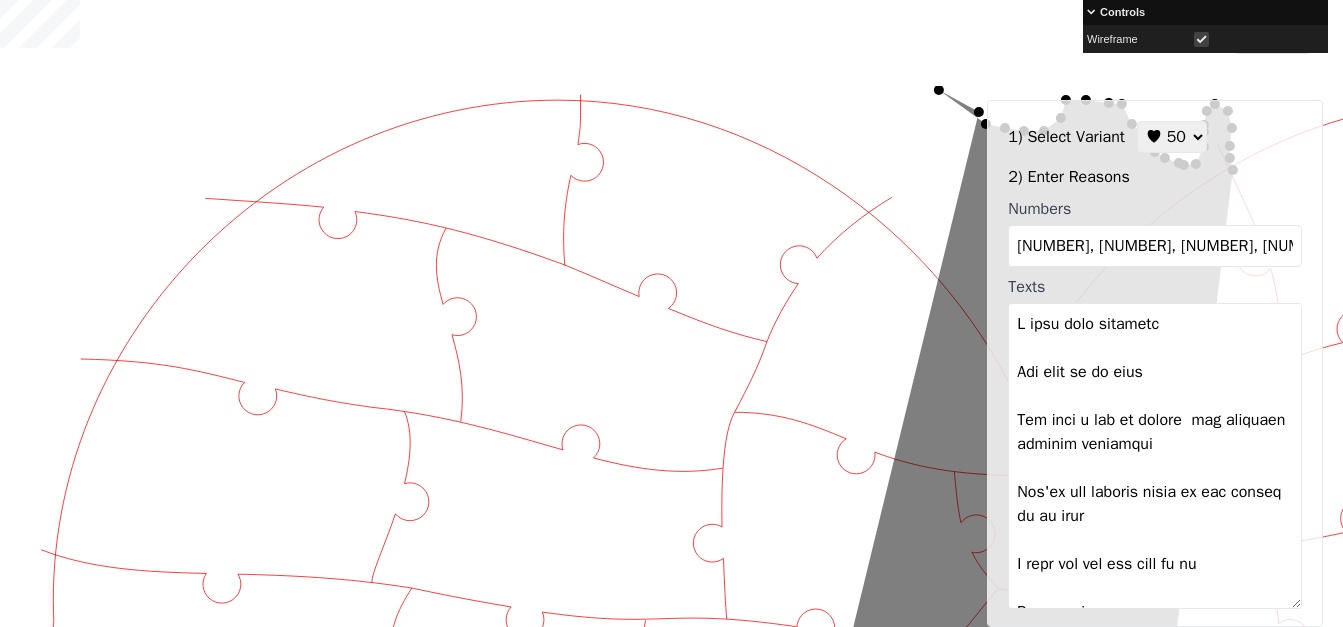 select on "5" 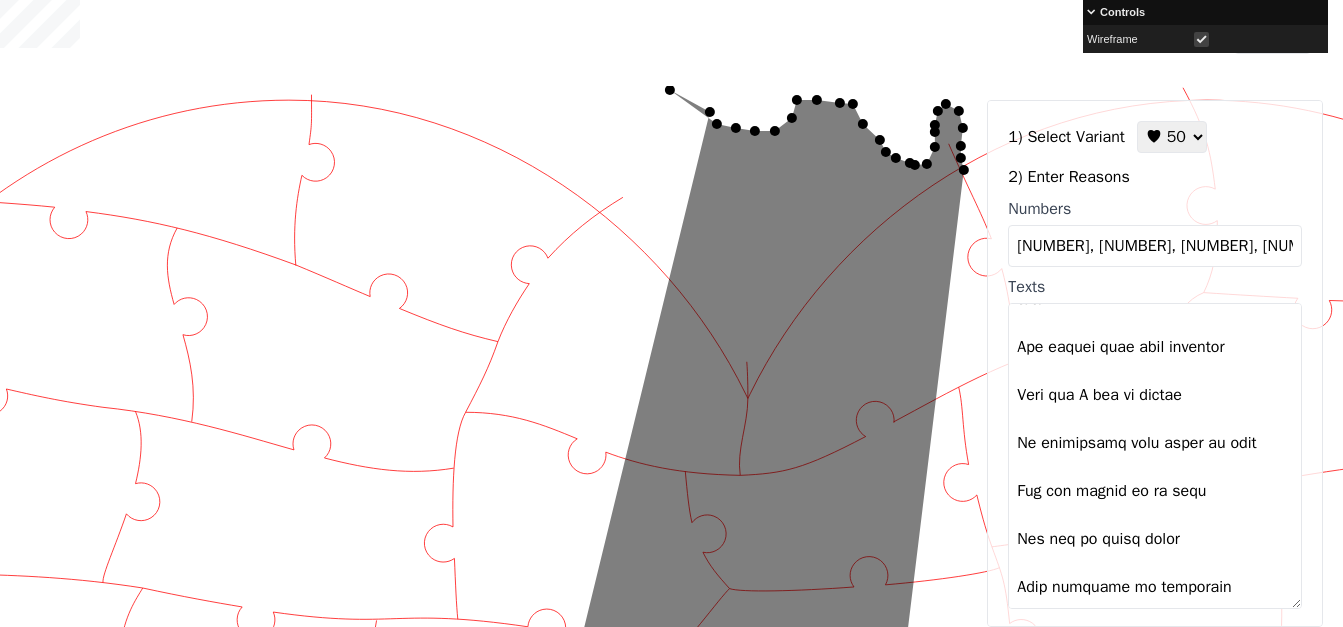 scroll, scrollTop: 500, scrollLeft: 0, axis: vertical 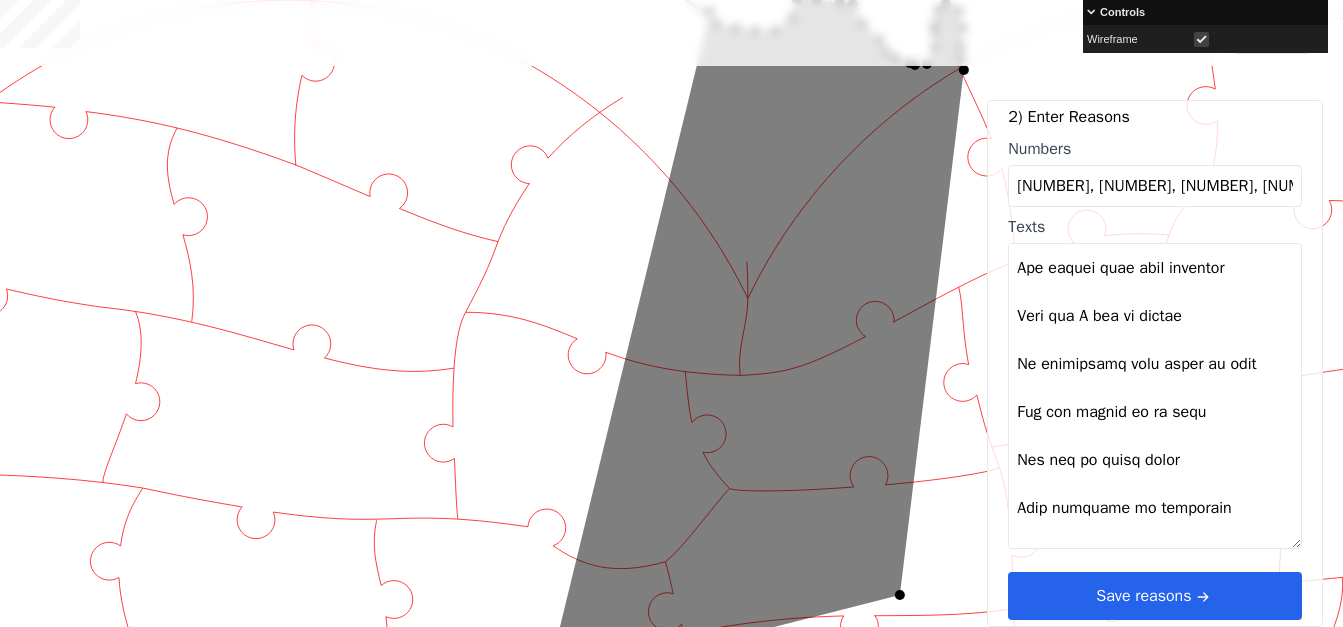 click on "Save reasons" at bounding box center (1155, 596) 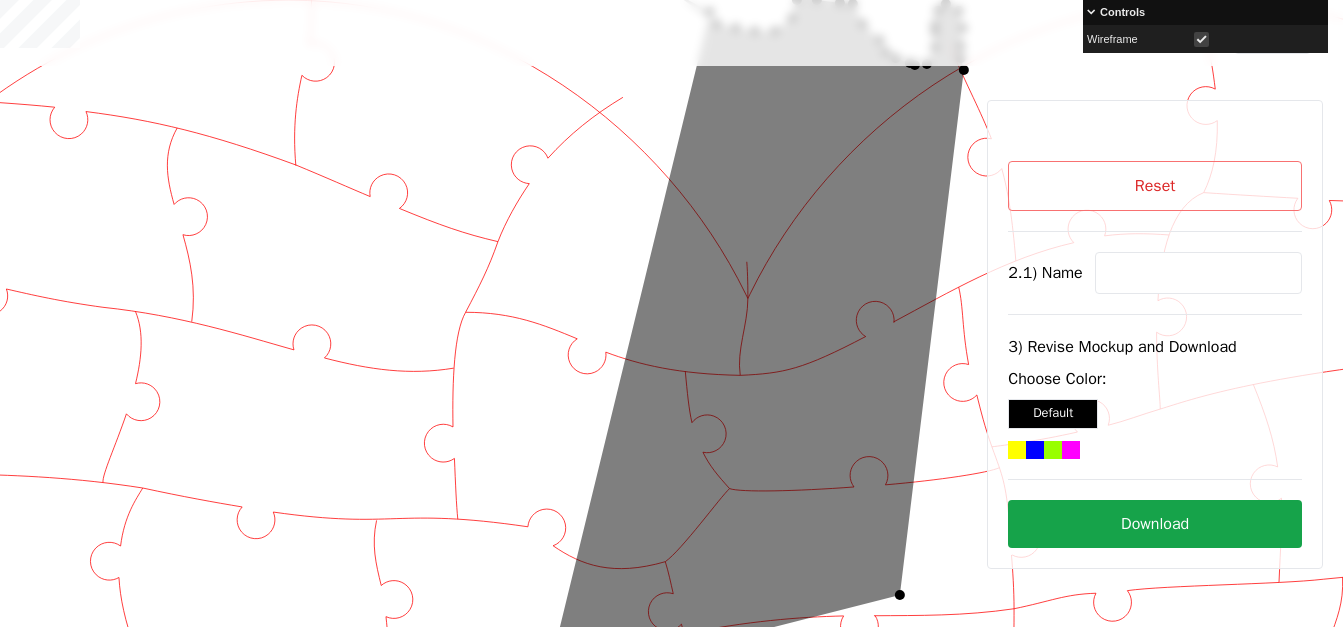 scroll, scrollTop: 0, scrollLeft: 0, axis: both 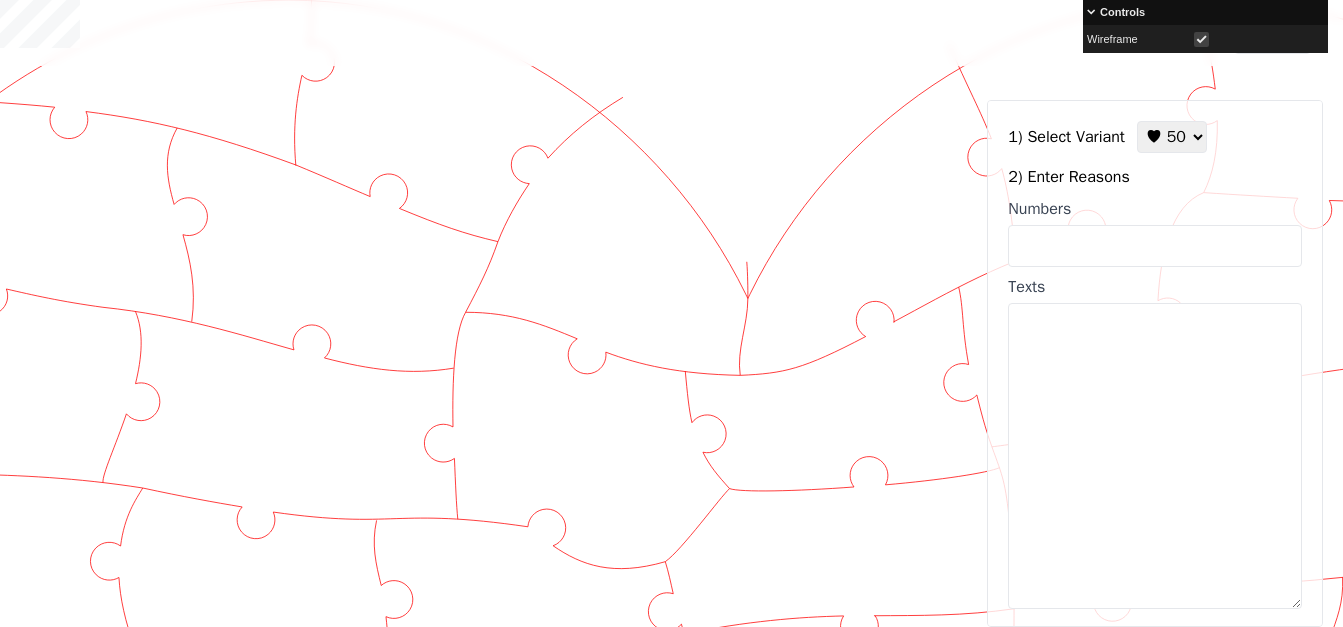 click on "♥ 12 ♥ 18 ♥ 28 ♥ 40 ♥ 50 ♥ 60 ♥ 70" at bounding box center (1172, 137) 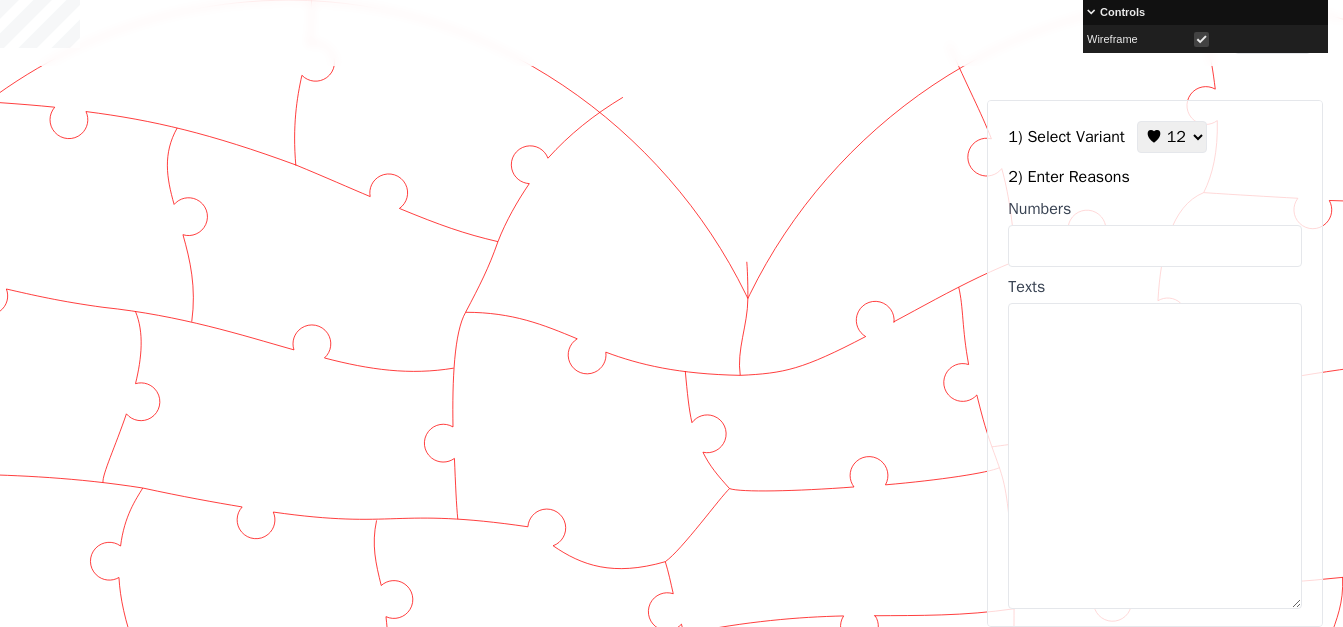 click on "♥ 12 ♥ 18 ♥ 28 ♥ 40 ♥ 50 ♥ 60 ♥ 70" at bounding box center [1172, 137] 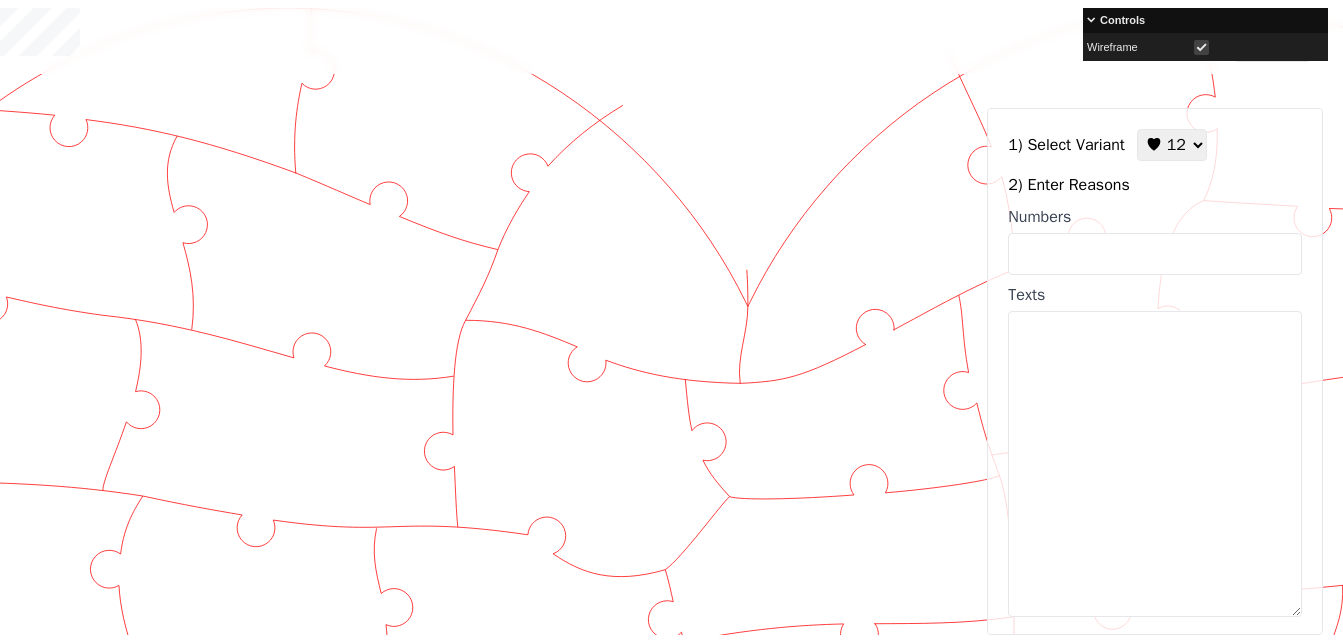 scroll, scrollTop: 100, scrollLeft: 0, axis: vertical 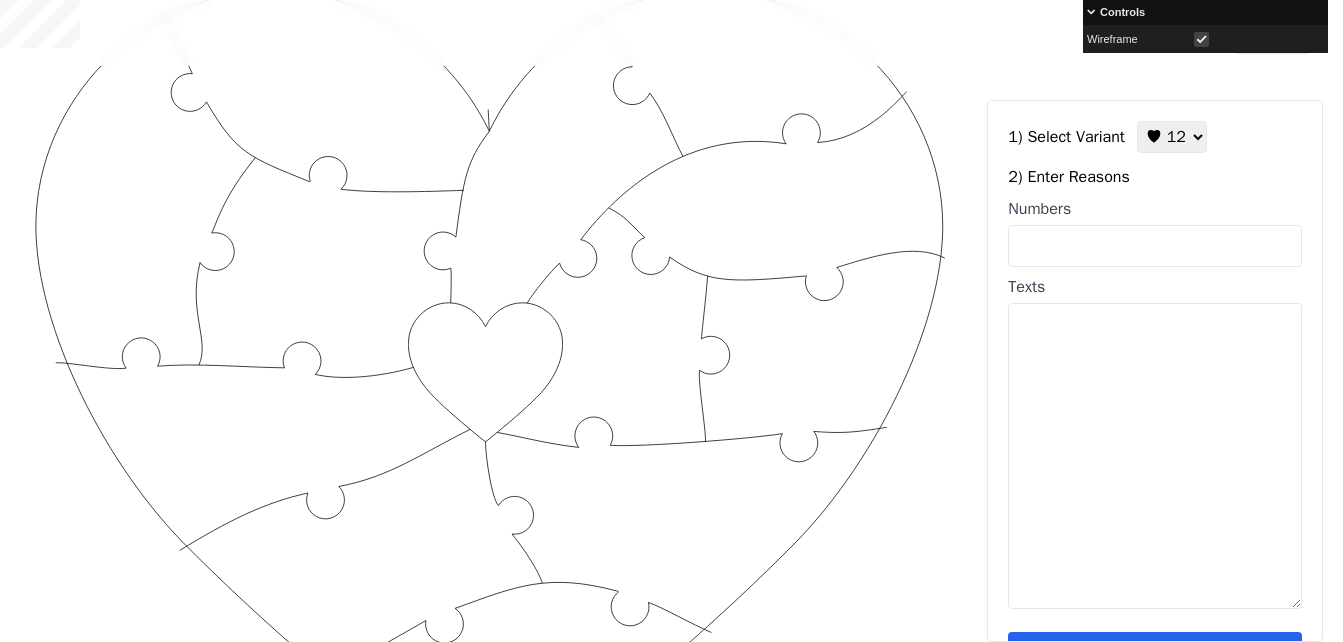 click on "Numbers" at bounding box center (1155, 246) 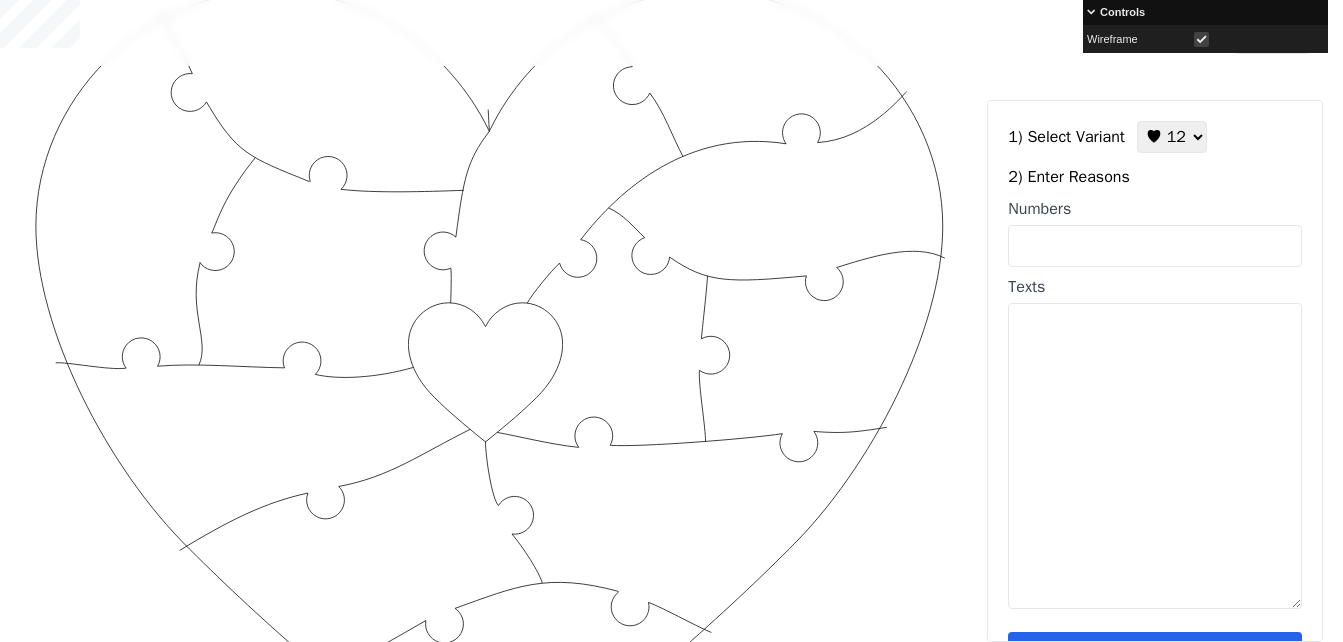 paste on "[NUMBER], [NUMBER], [NUMBER], [NUMBER], [NUMBER], [NUMBER], [NUMBER], [NUMBER], [NUMBER], [NUMBER], [NUMBER], [NUMBER]" 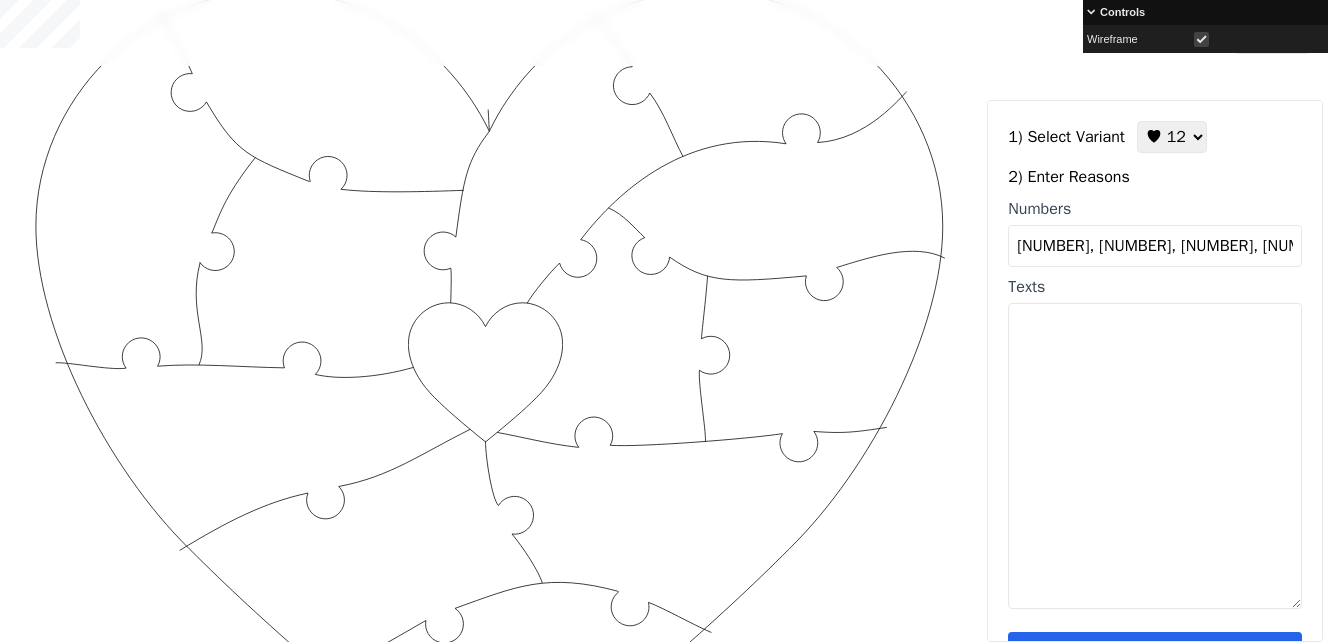 scroll, scrollTop: 0, scrollLeft: 28, axis: horizontal 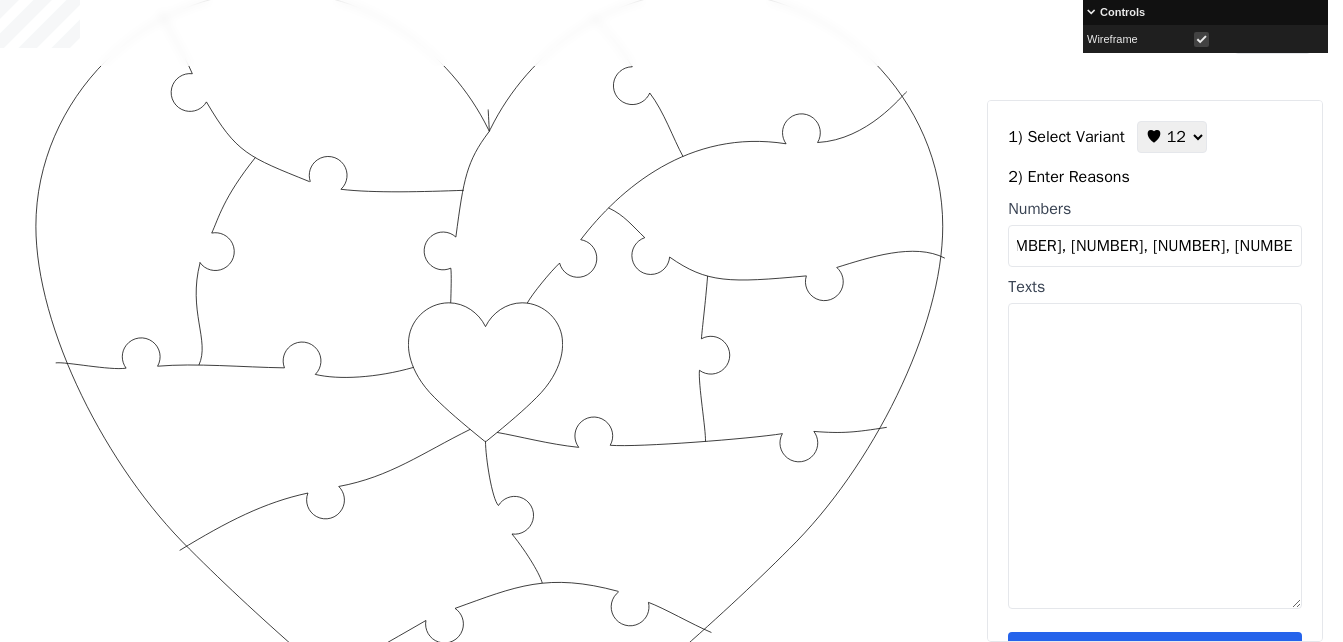 type on "[NUMBER], [NUMBER], [NUMBER], [NUMBER], [NUMBER], [NUMBER], [NUMBER], [NUMBER], [NUMBER], [NUMBER], [NUMBER], [NUMBER]" 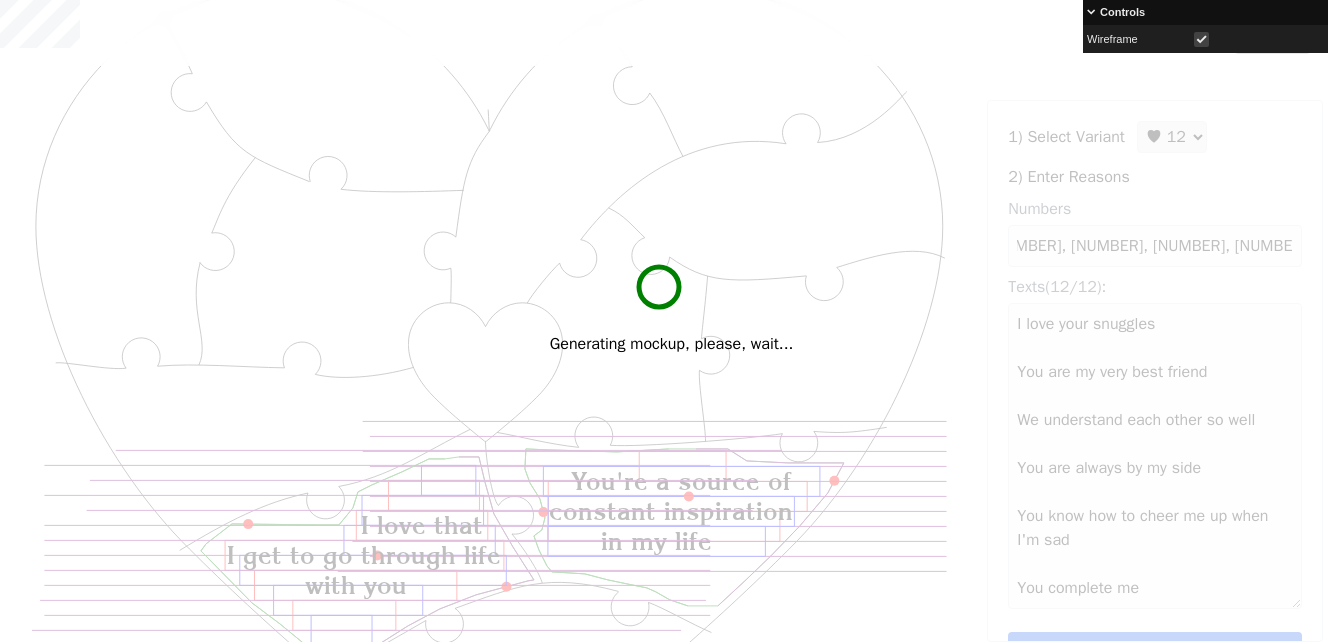 scroll, scrollTop: 0, scrollLeft: 0, axis: both 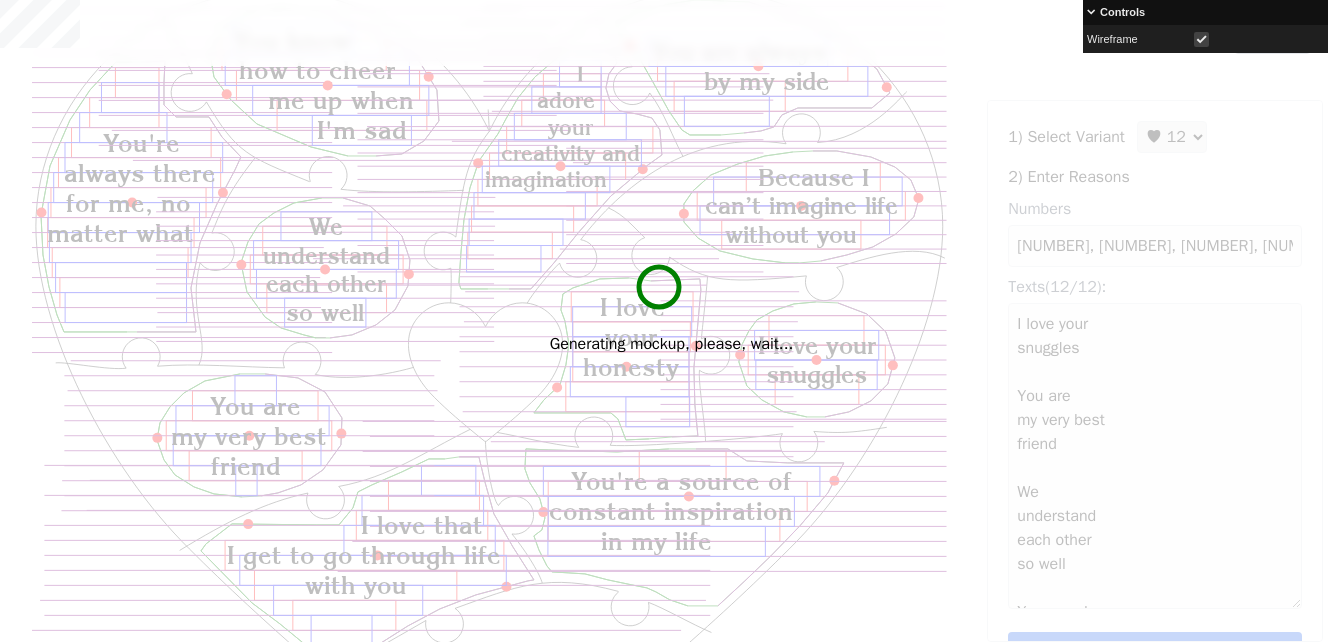type on "I love your
snuggles
You are
my very best
friend
We
understand
each other
so well
You are always
by my side
You know
how to cheer
me up when
I'm sad
You complete me
You're a source of
constant inspiration
in my life
You're
always there
for me, no
matter what
Because I
can’t imagine life
without you
I love that
I get to go through life
with you
I love
your
honesty
I
adore
your
creativity and
imagination" 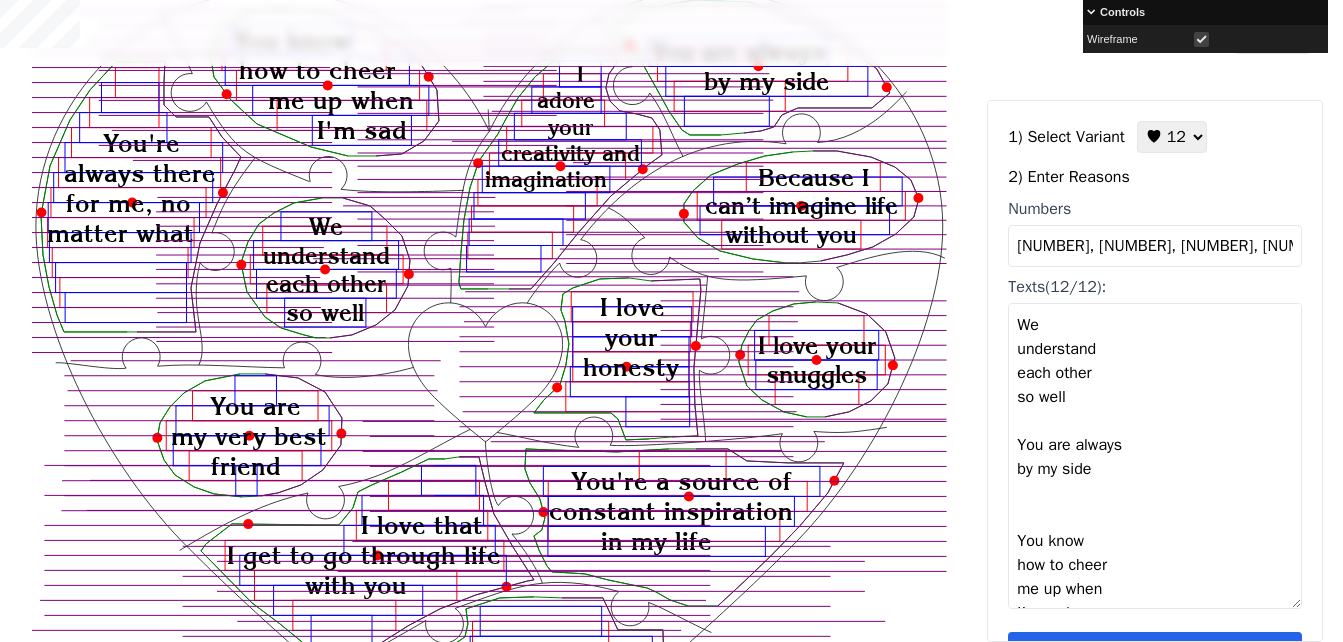 scroll, scrollTop: 200, scrollLeft: 0, axis: vertical 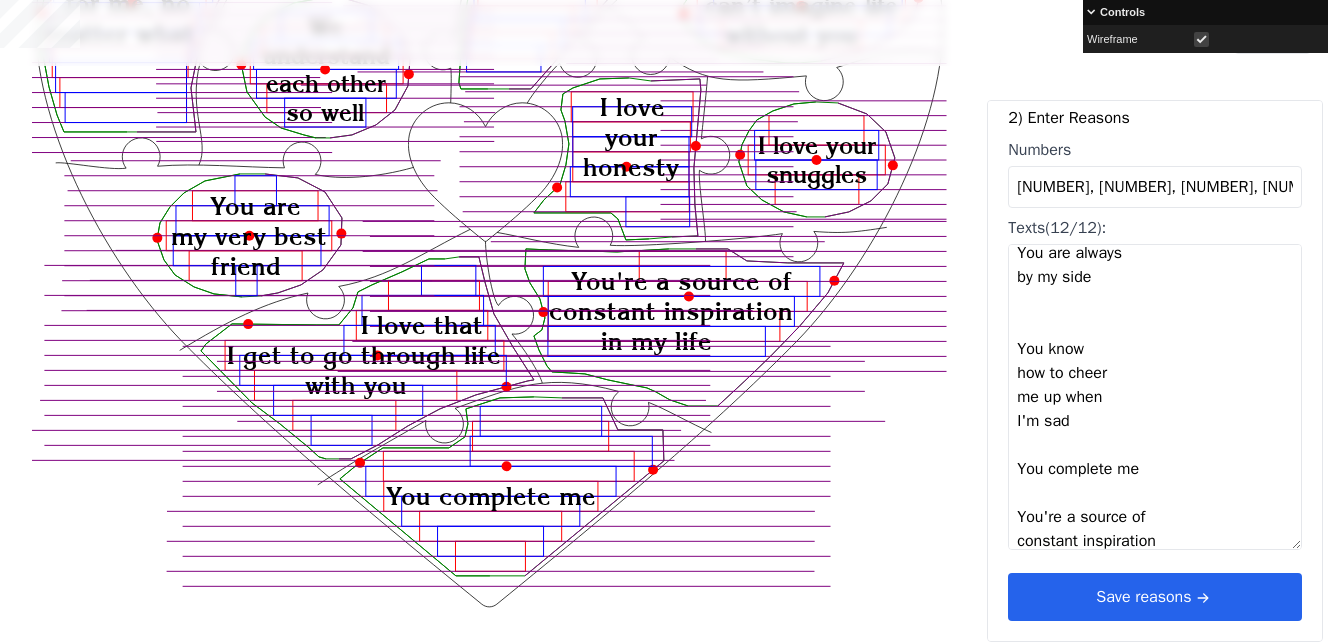 click on "Save reasons" at bounding box center (1155, 597) 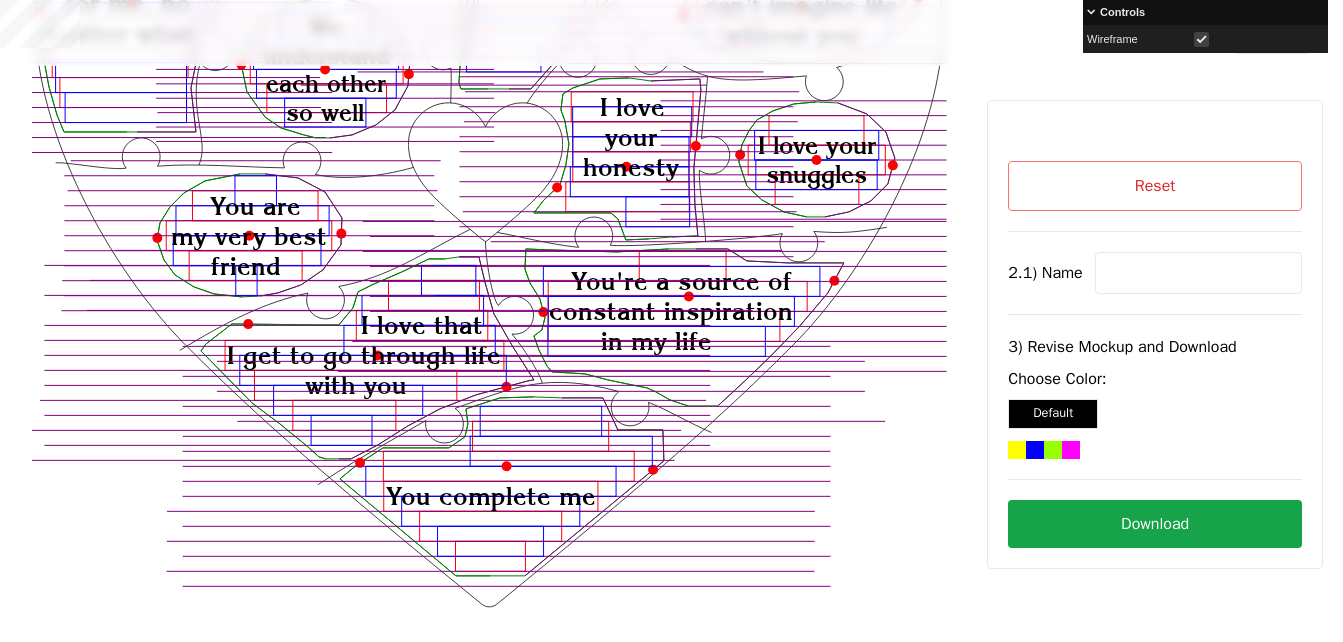 click at bounding box center (1198, 273) 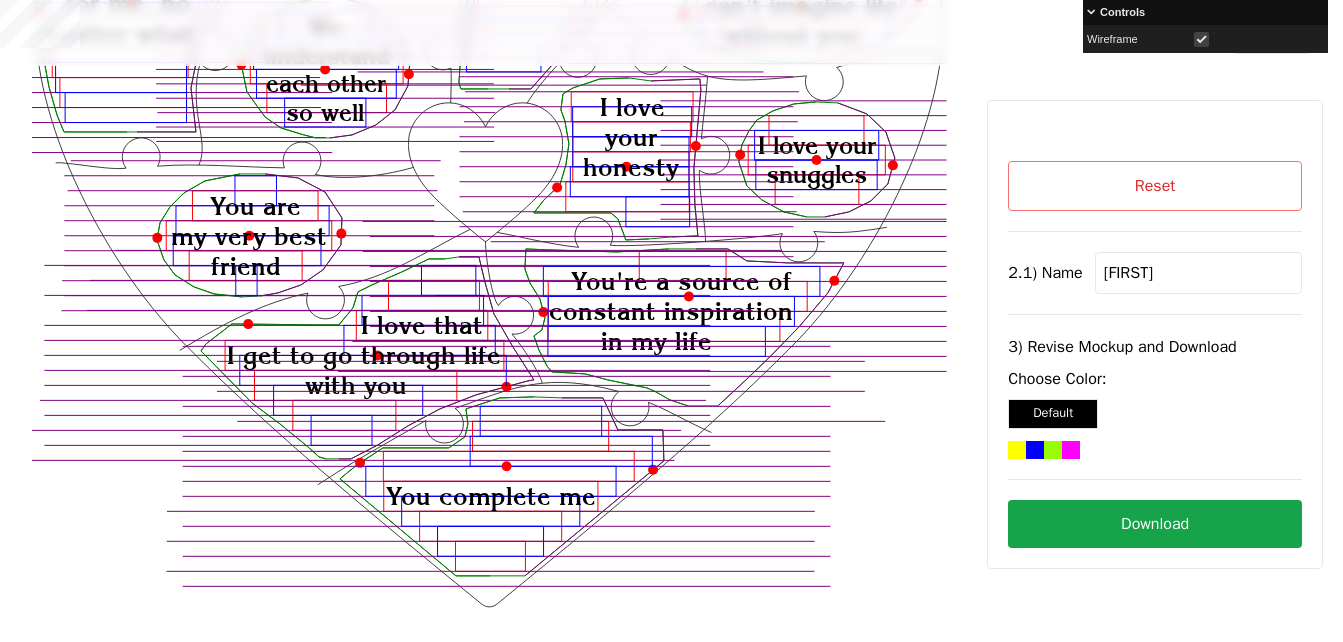 type on "[FIRST]" 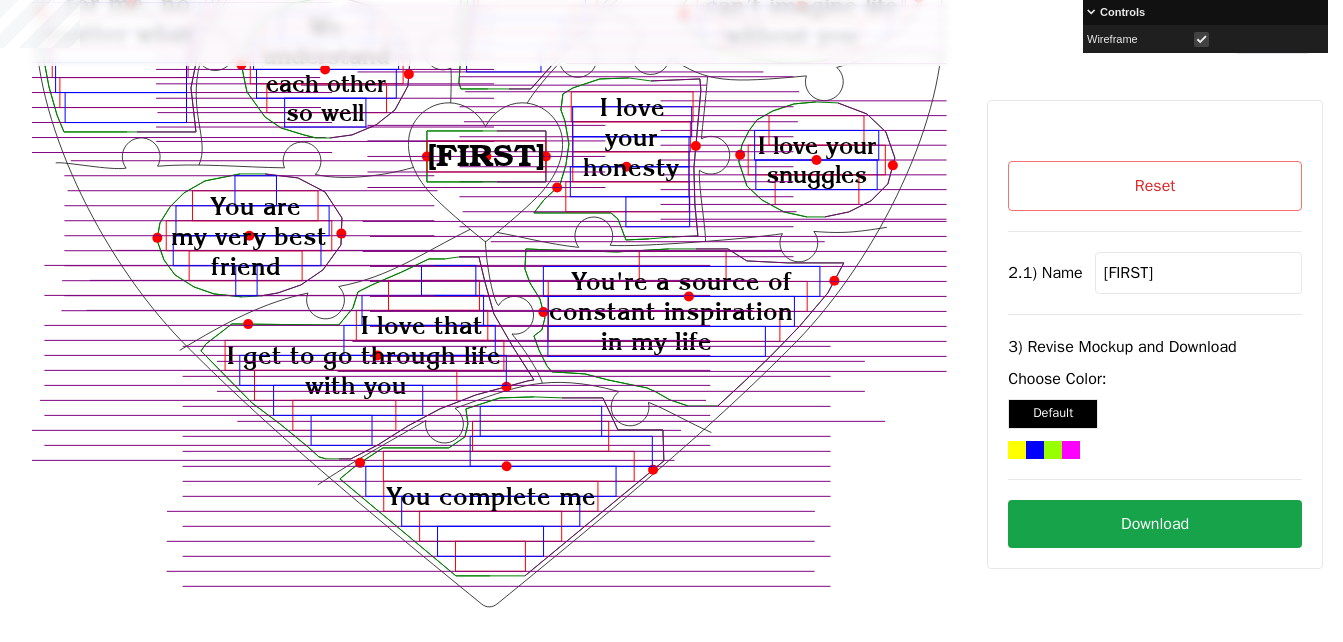 click 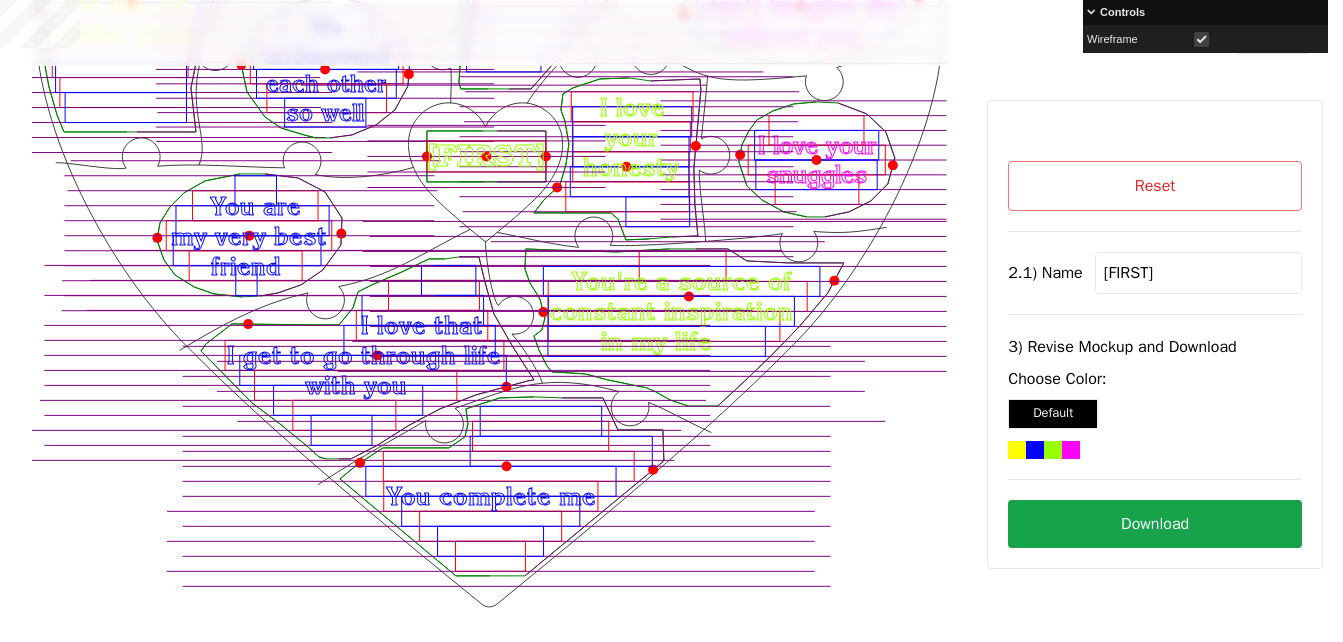 click on "Download" at bounding box center (1155, 524) 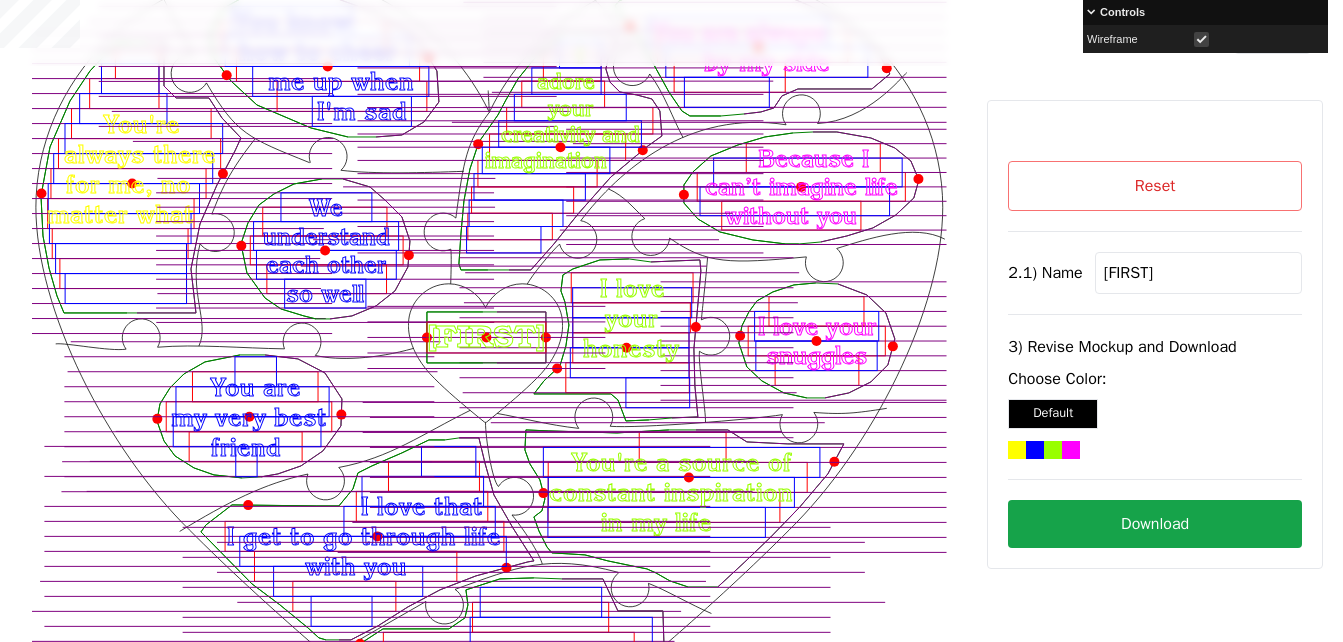 scroll, scrollTop: 100, scrollLeft: 0, axis: vertical 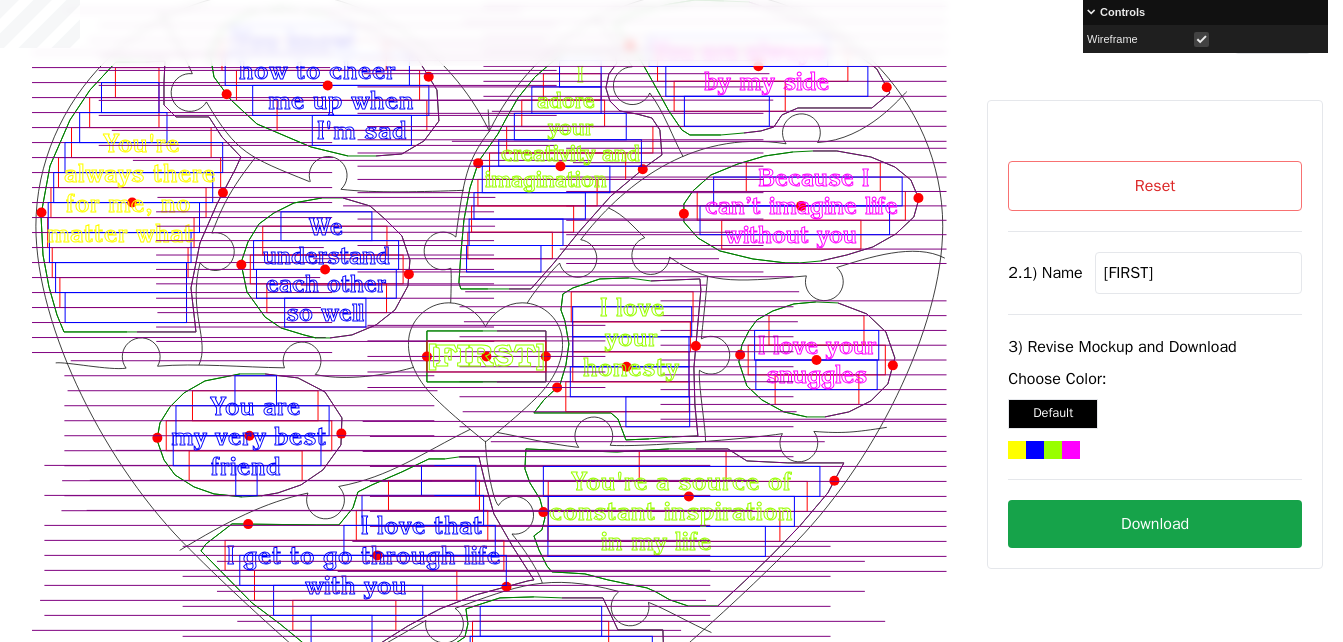 click at bounding box center (1201, 39) 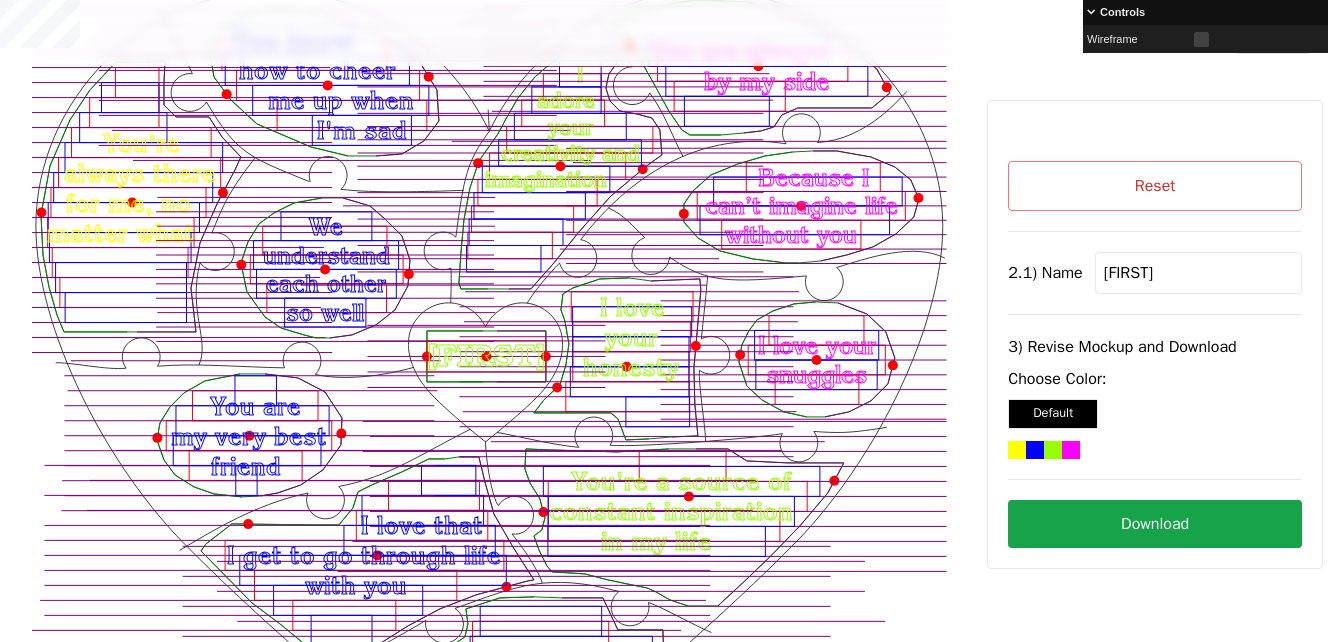 click on "Download" at bounding box center (1155, 524) 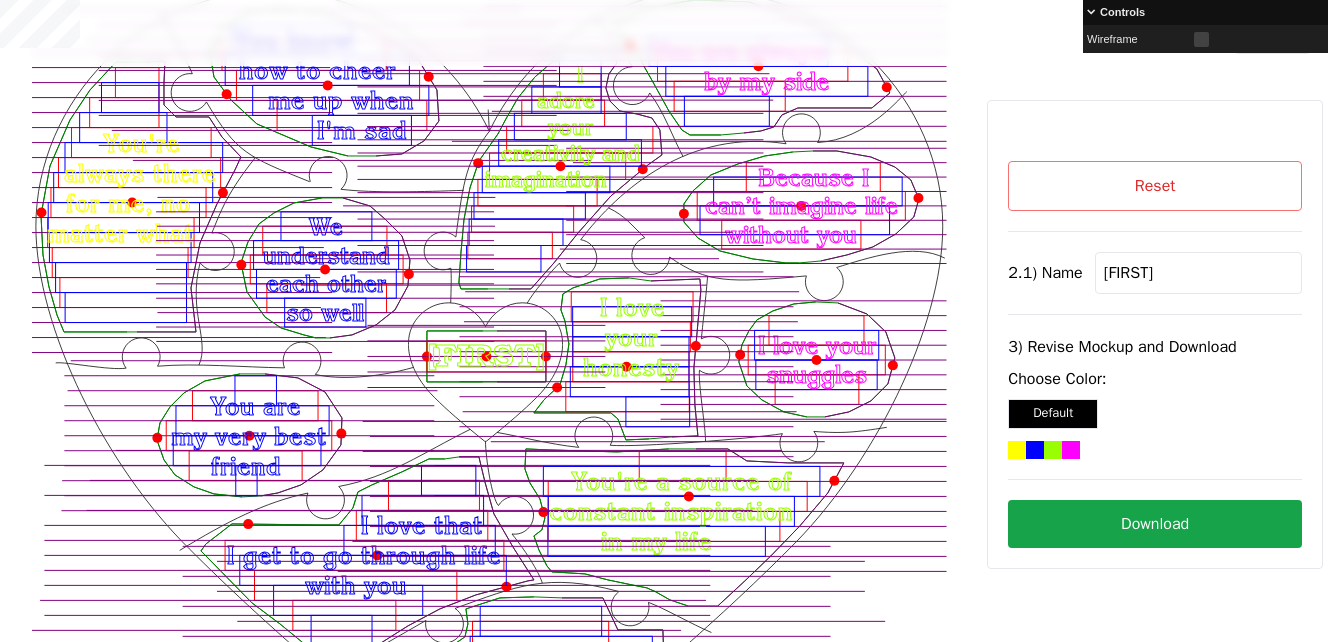 click on "Reset" at bounding box center (1155, 186) 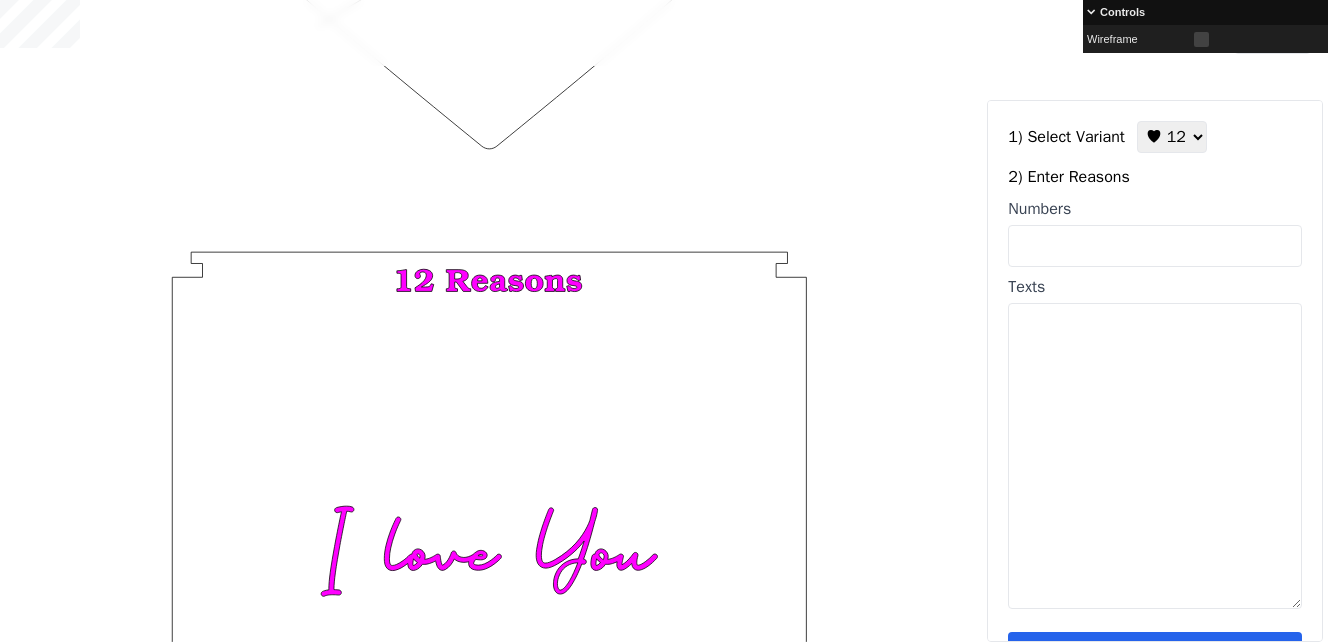 scroll, scrollTop: 778, scrollLeft: 0, axis: vertical 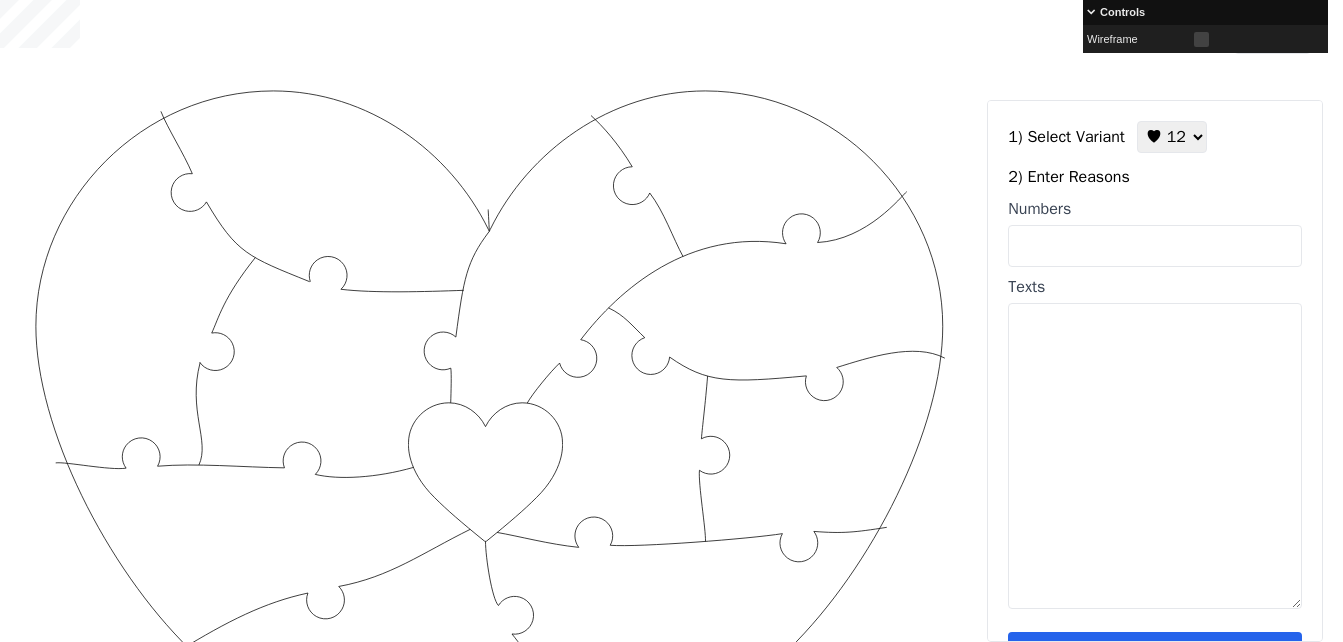click on "Numbers" at bounding box center (1155, 246) 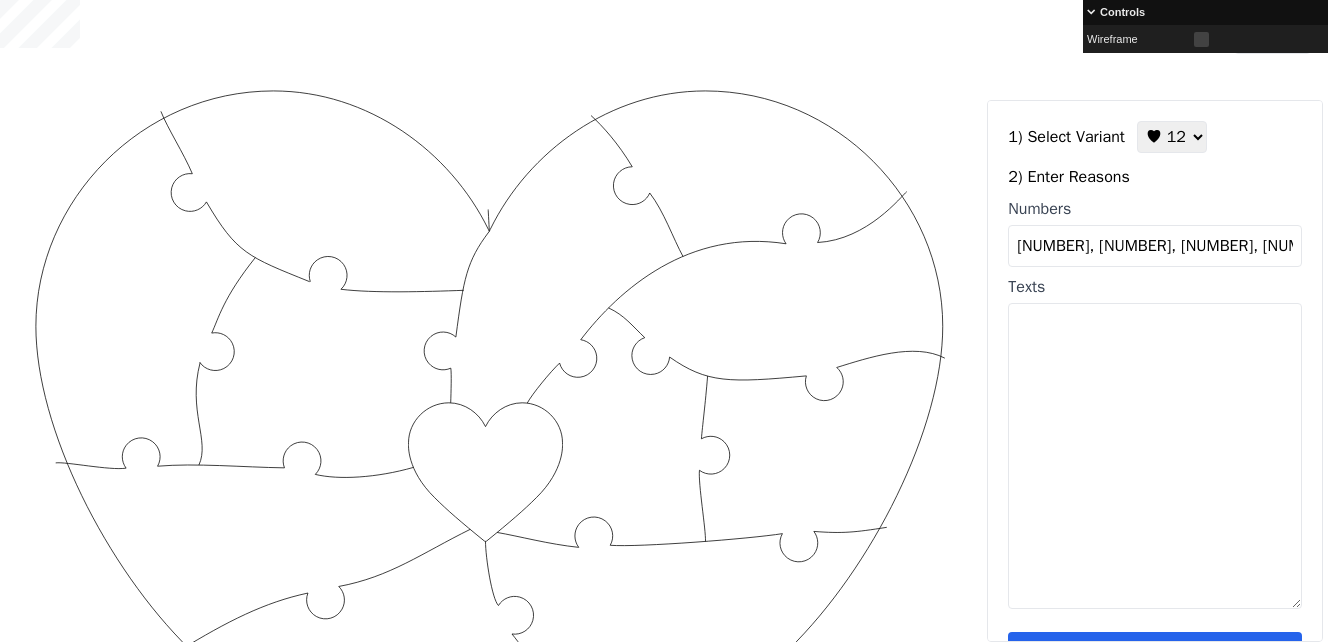 scroll, scrollTop: 0, scrollLeft: 28, axis: horizontal 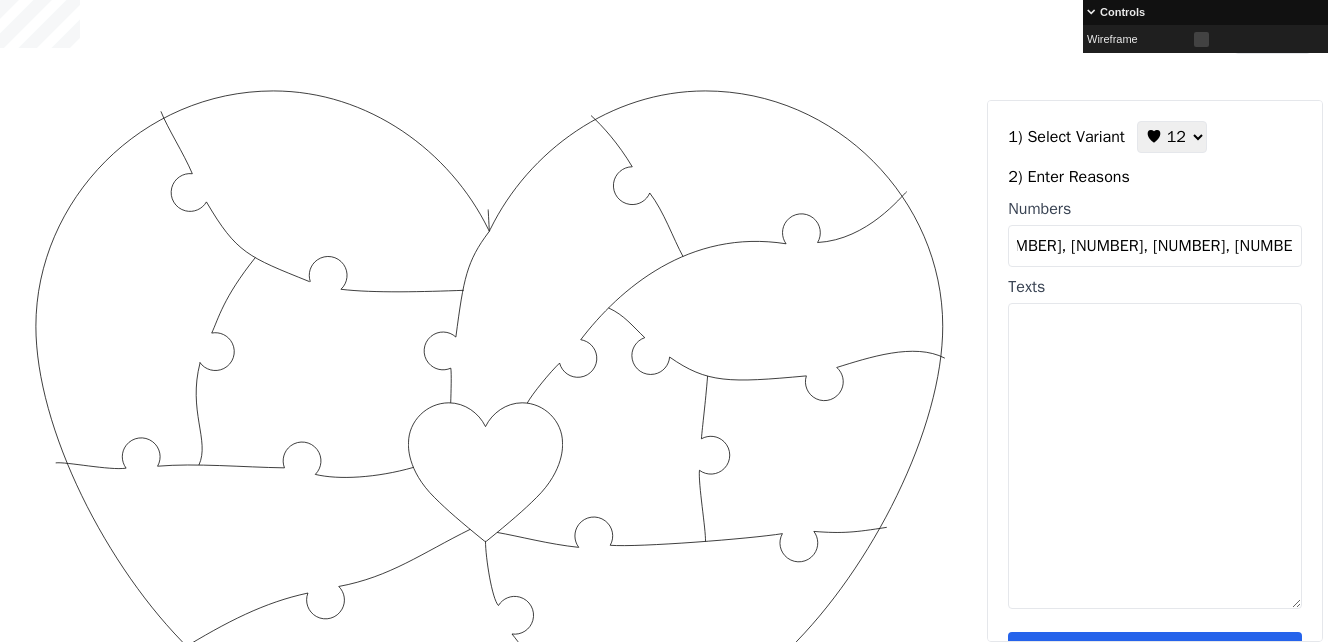 type on "[NUMBER], [NUMBER], [NUMBER], [NUMBER], [NUMBER], [NUMBER], [NUMBER], [NUMBER], [NUMBER], [NUMBER], [NUMBER], [NUMBER]" 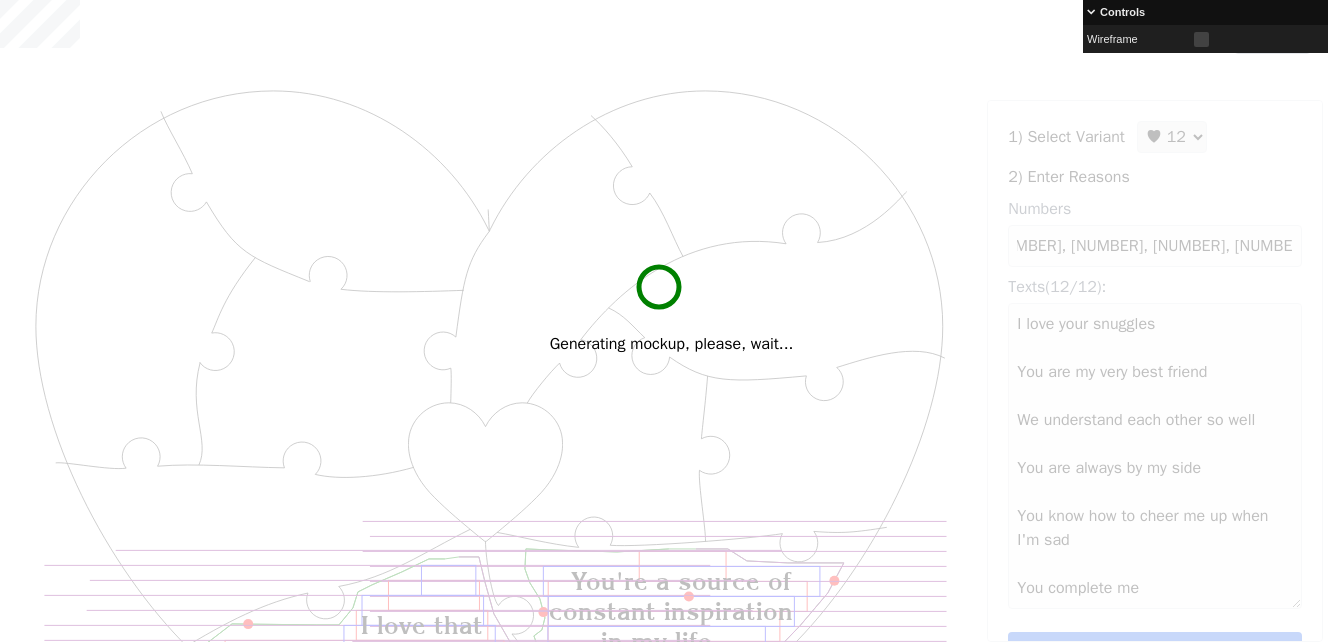 scroll, scrollTop: 0, scrollLeft: 0, axis: both 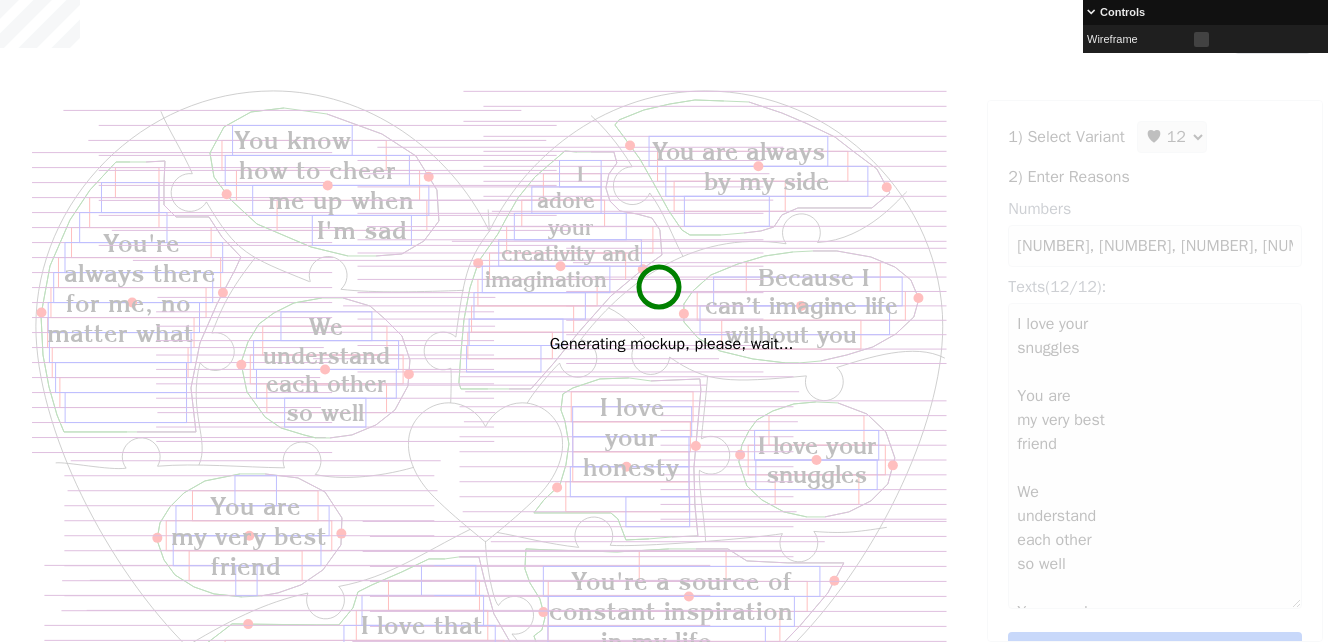 type on "I love your
snuggles
You are
my very best
friend
We
understand
each other
so well
You are always
by my side
You know
how to cheer
me up when
I'm sad
You complete me
You're a source of
constant inspiration
in my life
You're
always there
for me, no
matter what
Because I
can’t imagine life
without you
I love that
I get to go through life
with you
I love
your
honesty
I
adore
your
creativity and
imagination" 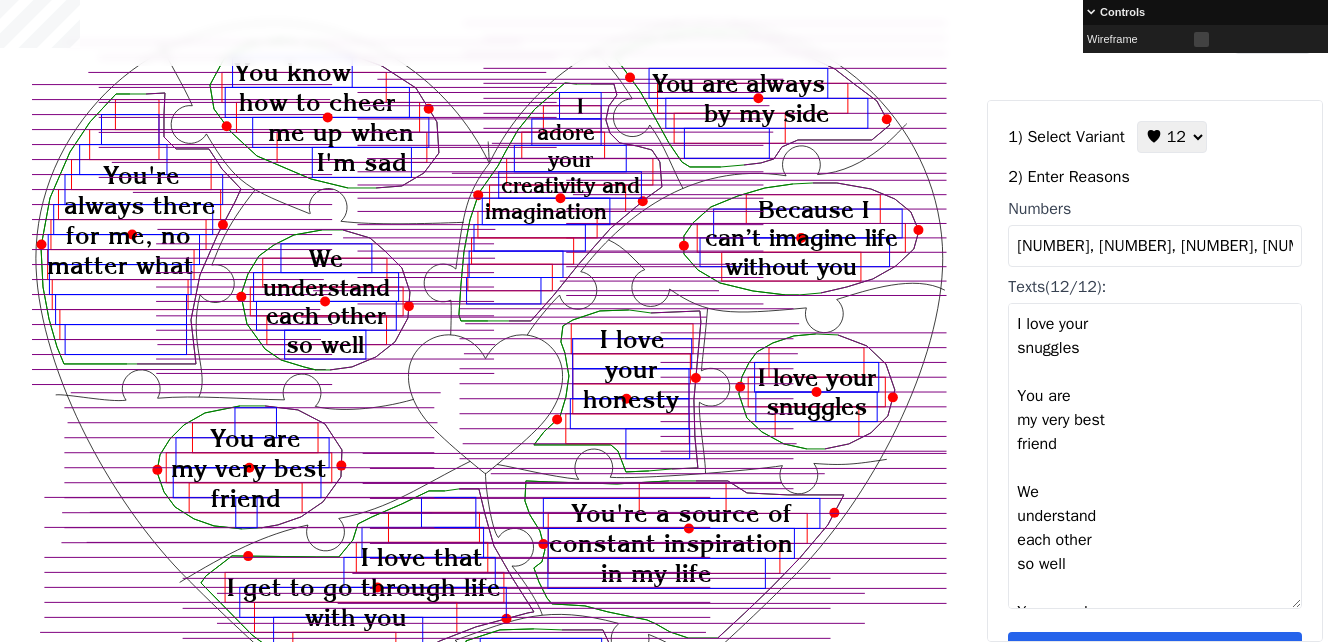 scroll, scrollTop: 100, scrollLeft: 0, axis: vertical 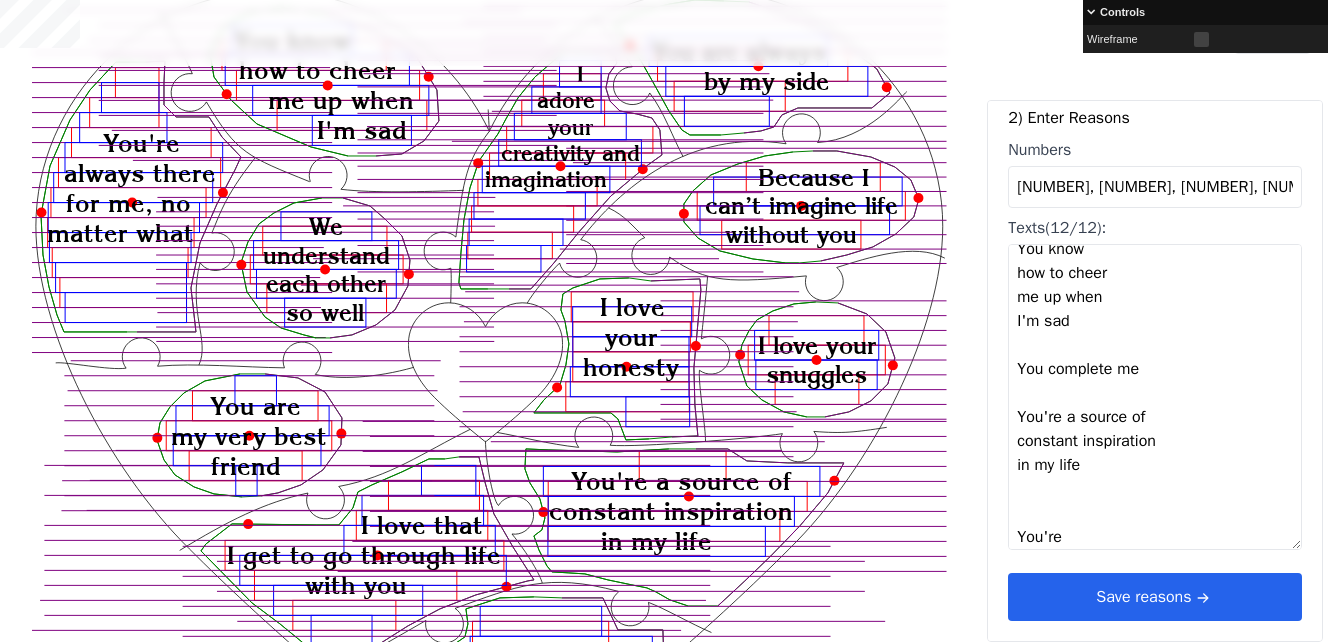 click on "Save reasons" at bounding box center (1155, 597) 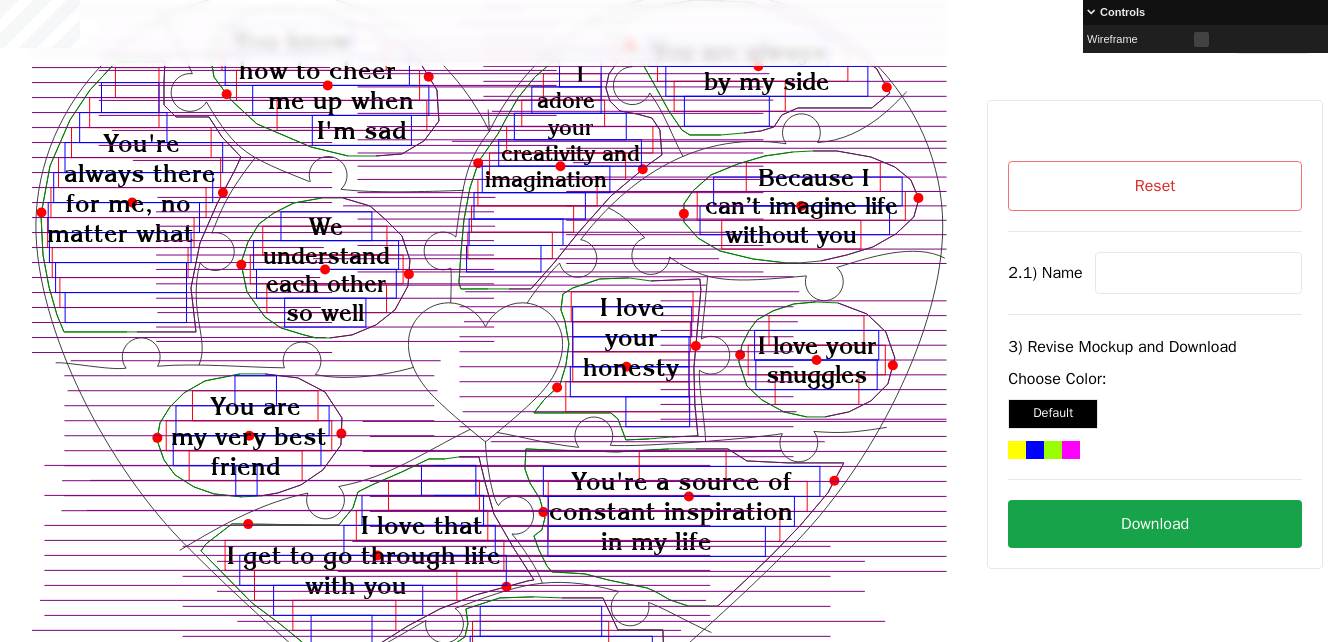 click at bounding box center (1198, 273) 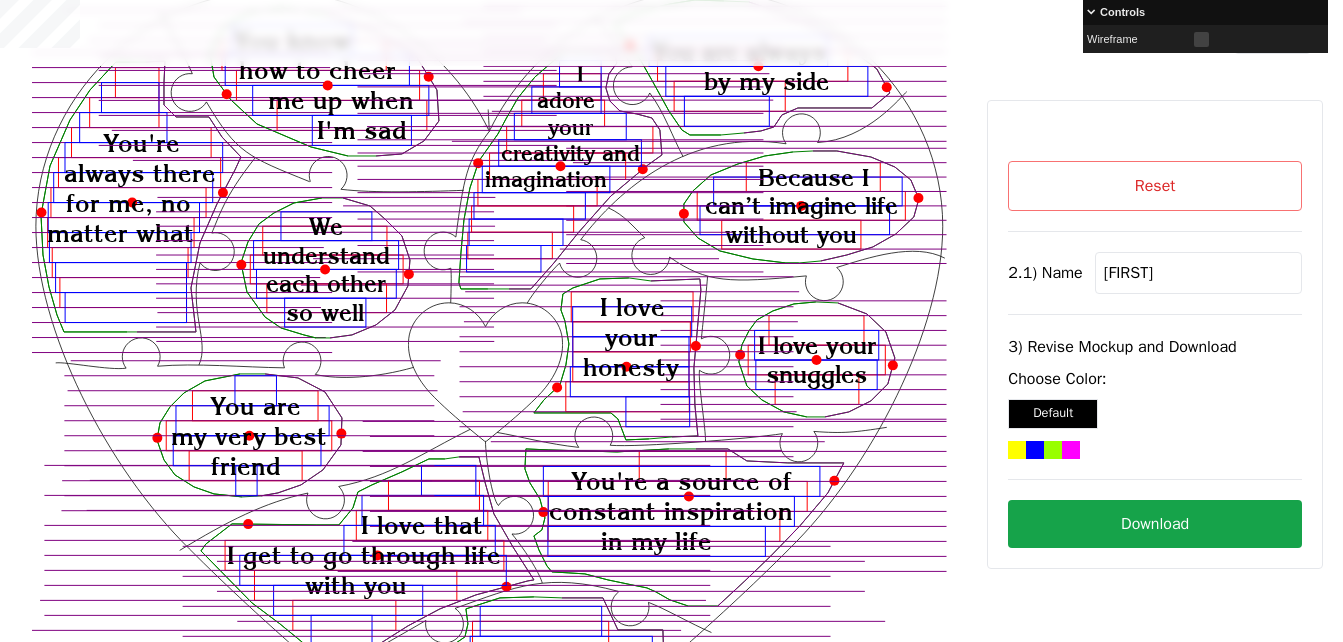 type on "[FIRST]" 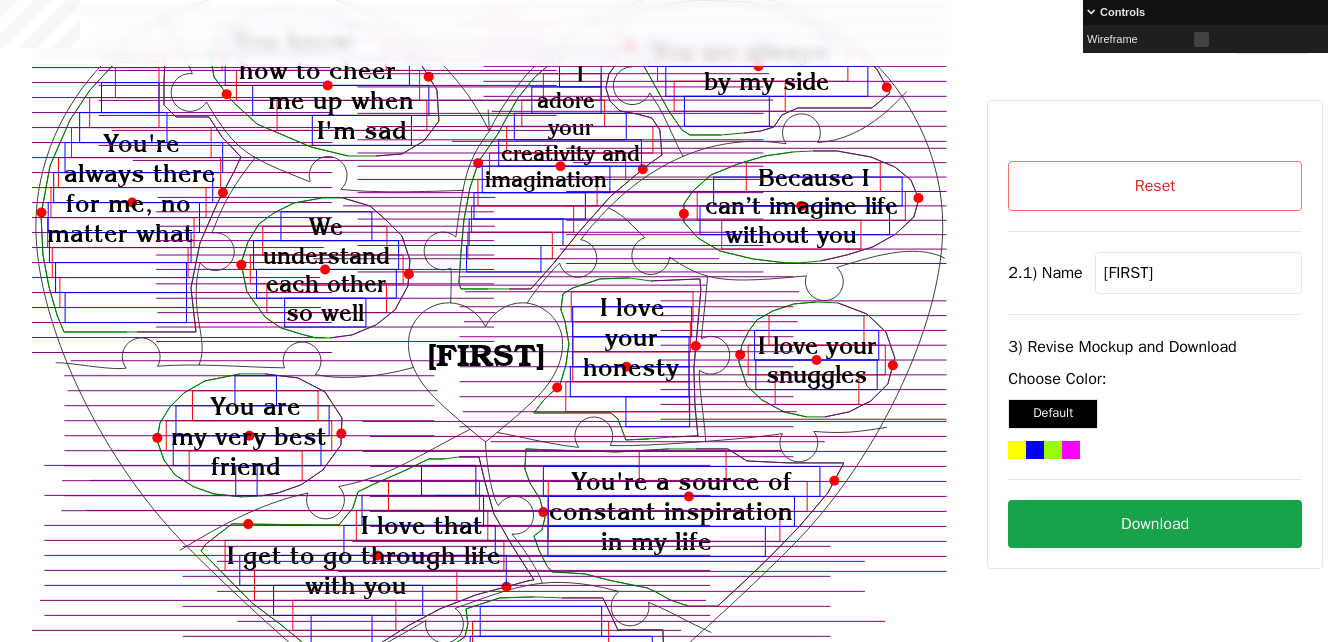click on "Download" at bounding box center [1155, 524] 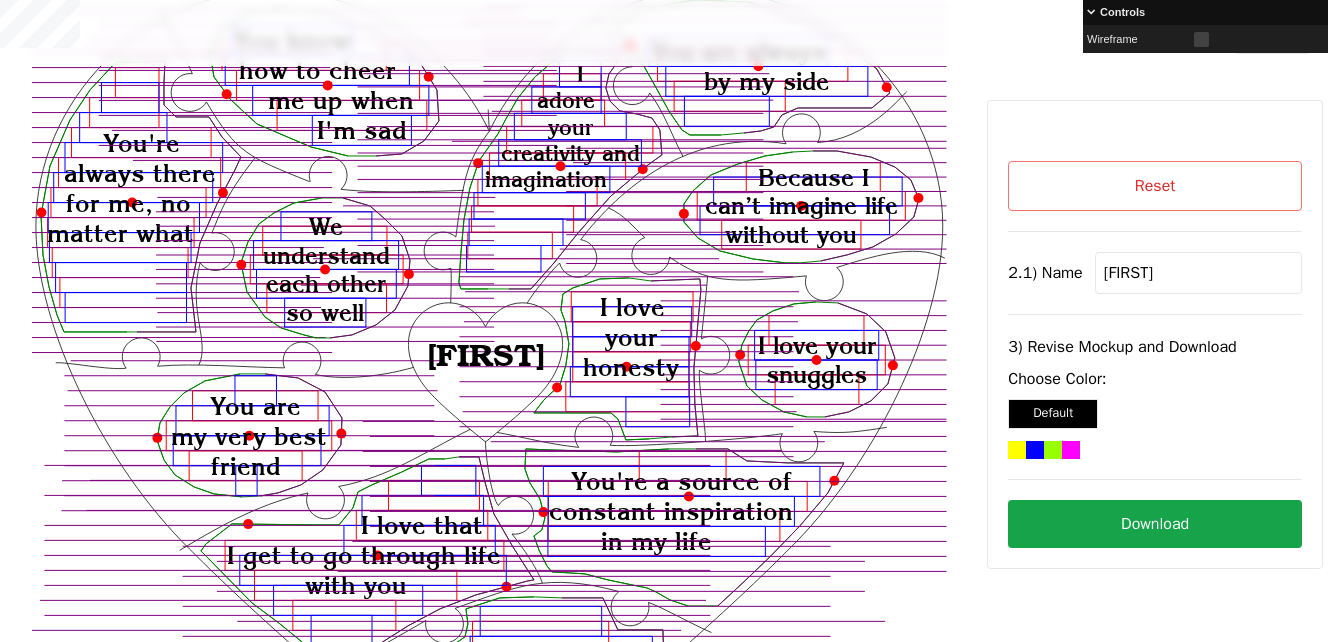 click 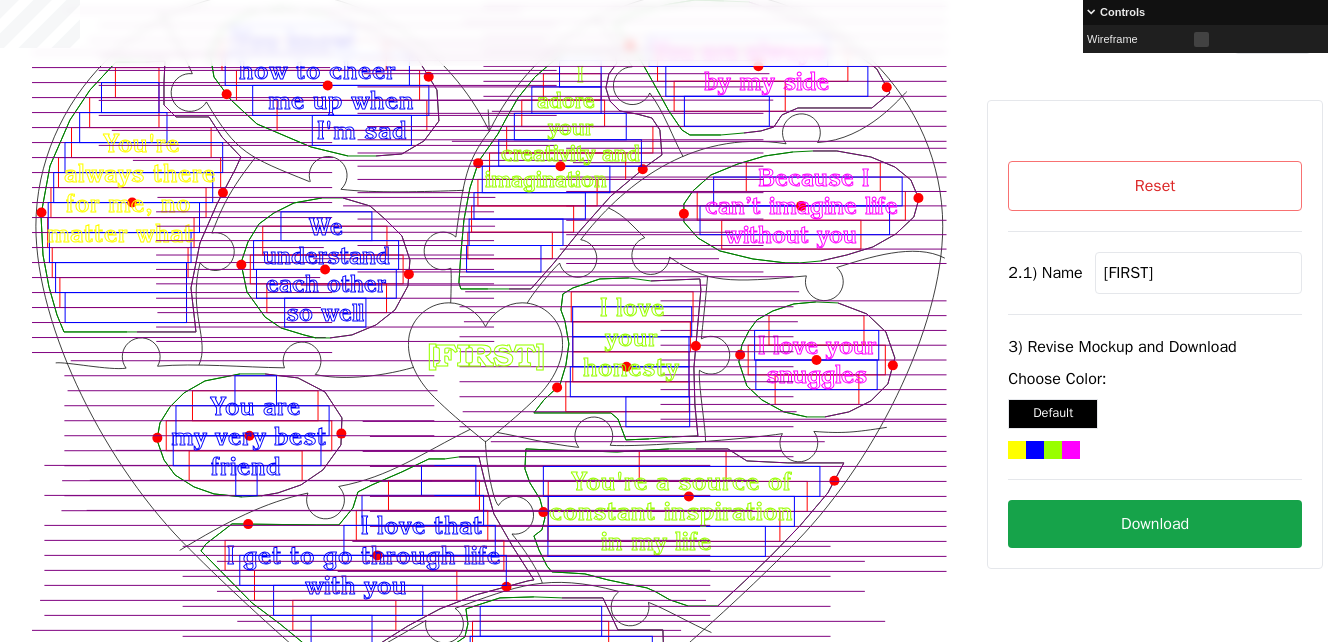 click on "Download" at bounding box center [1155, 524] 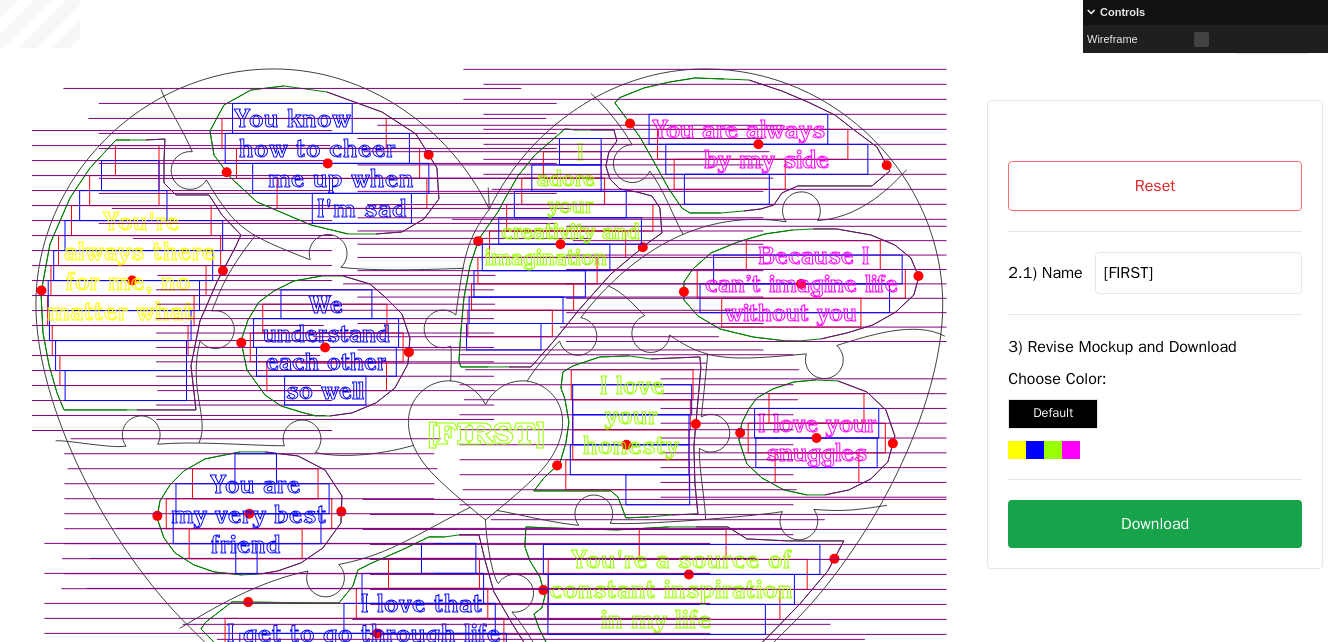 scroll, scrollTop: 0, scrollLeft: 0, axis: both 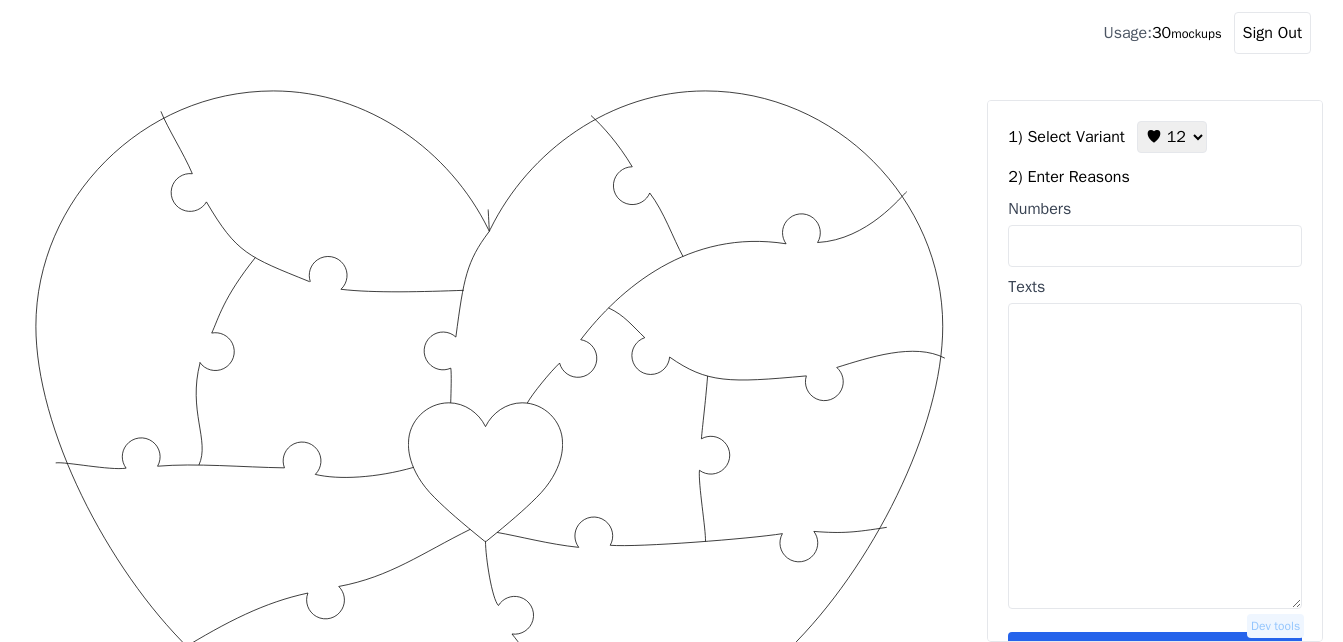 click on "Numbers" at bounding box center [1155, 246] 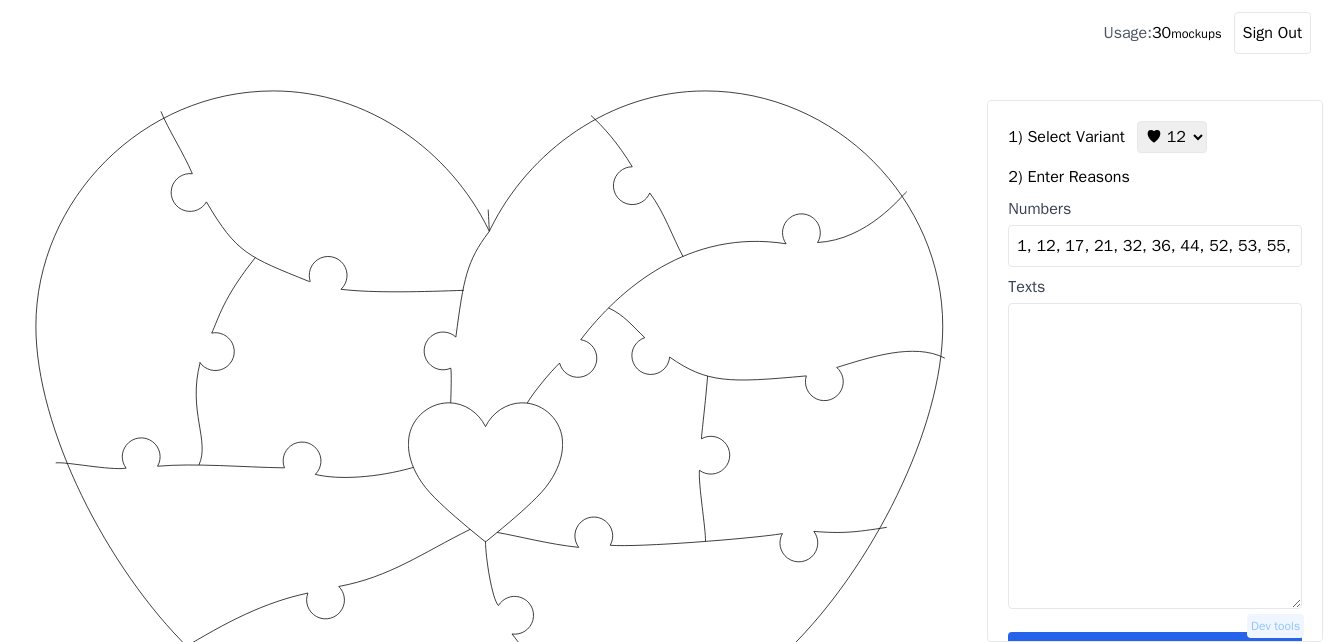 scroll, scrollTop: 0, scrollLeft: 28, axis: horizontal 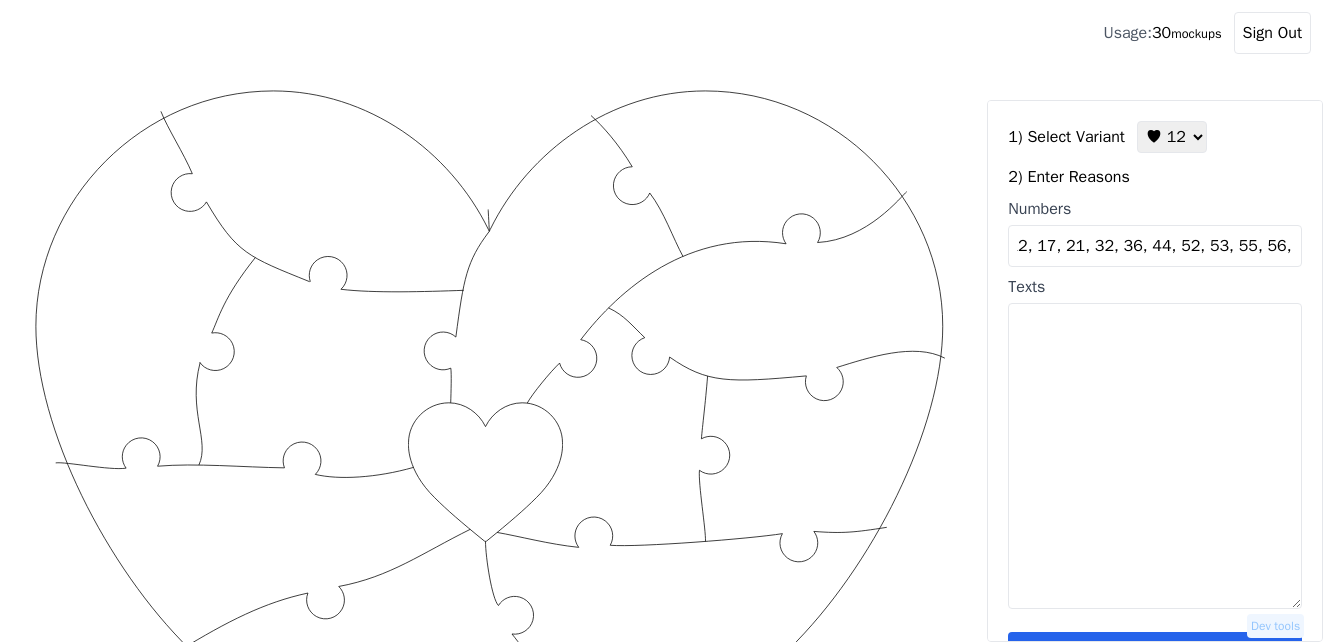 type on "1, 12, 17, 21, 32, 36, 44, 52, 53, 55, 56, 59" 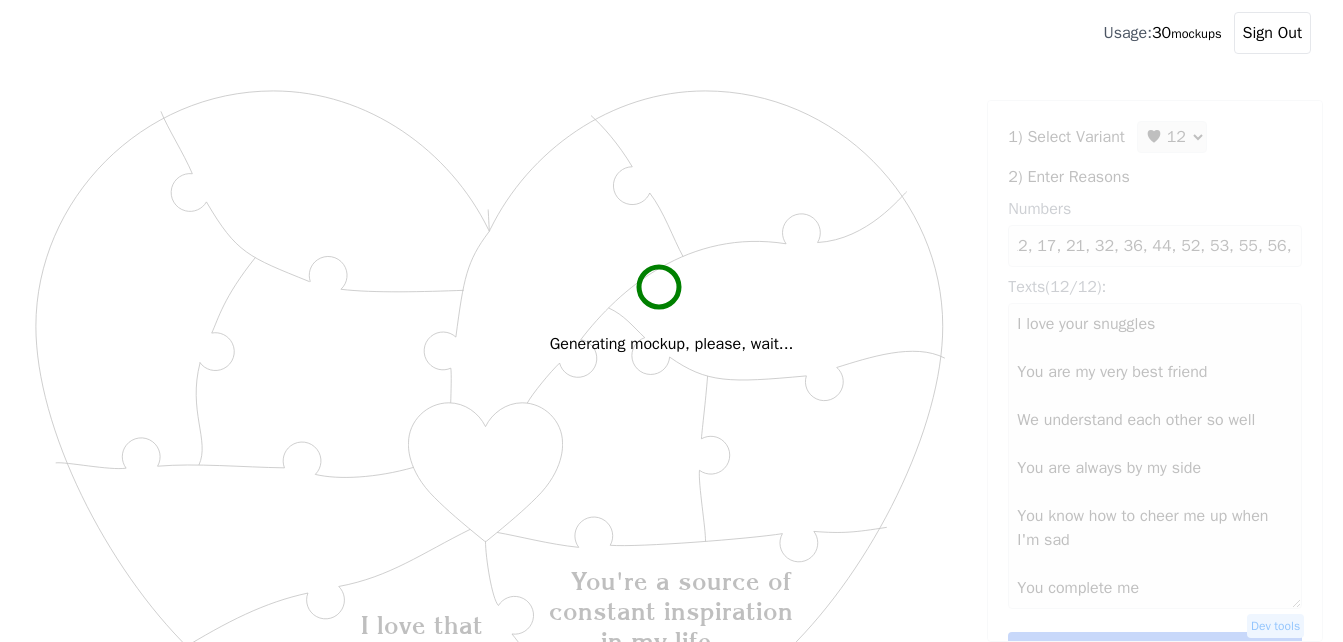 scroll, scrollTop: 0, scrollLeft: 0, axis: both 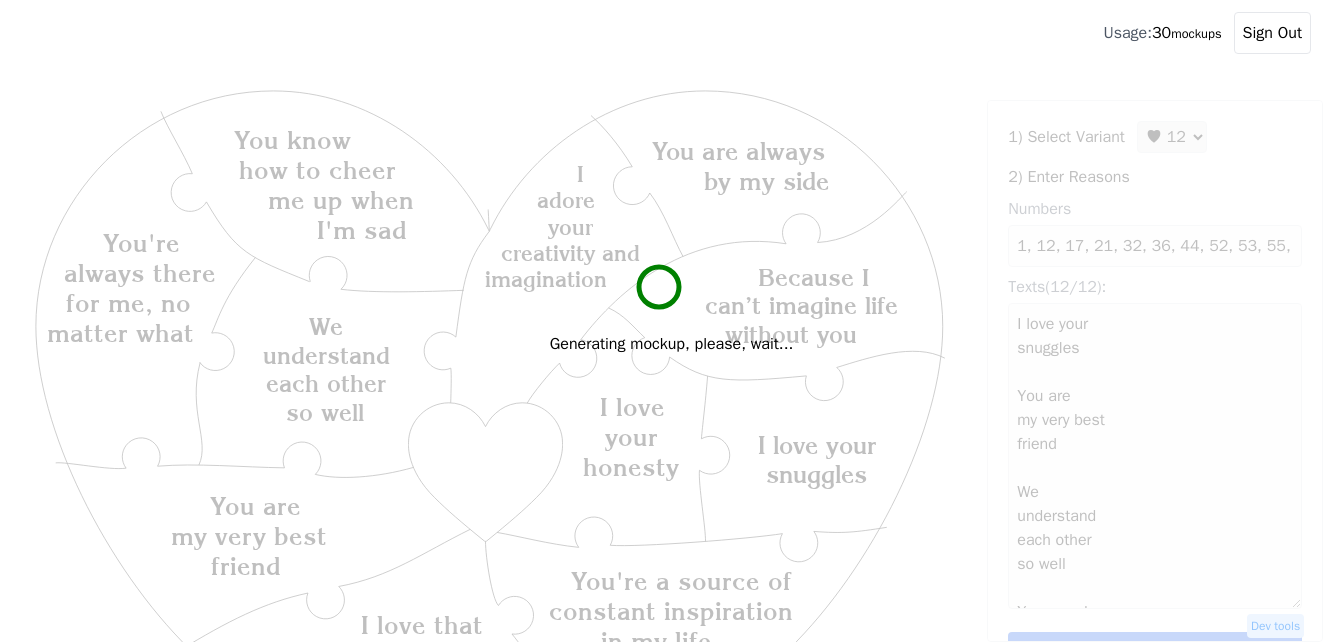 type on "I love your
snuggles
You are
my very best
friend
We
understand
each other
so well
You are always
by my side
You know
how to cheer
me up when
I'm sad
You complete me
You're a source of
constant inspiration
in my life
You're
always there
for me, no
matter what
Because I
can’t imagine life
without you
I love that
I get to go through life
with you
I love
your
honesty
I
adore
your
creativity and
imagination" 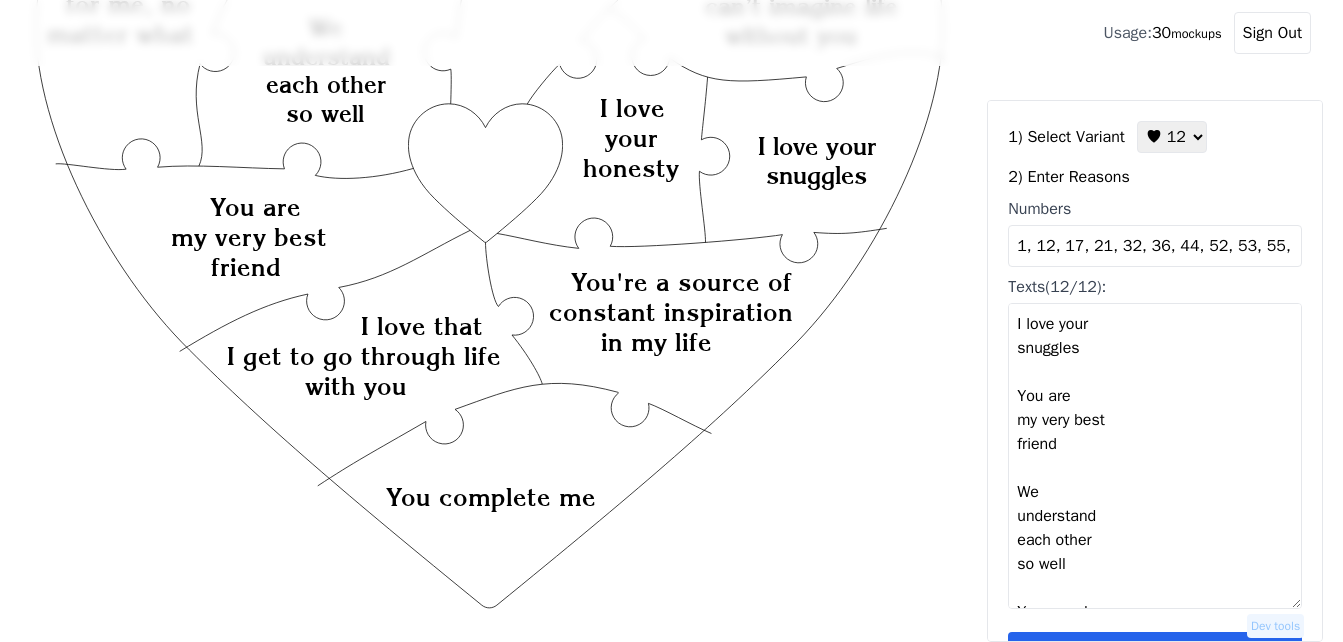 scroll, scrollTop: 300, scrollLeft: 0, axis: vertical 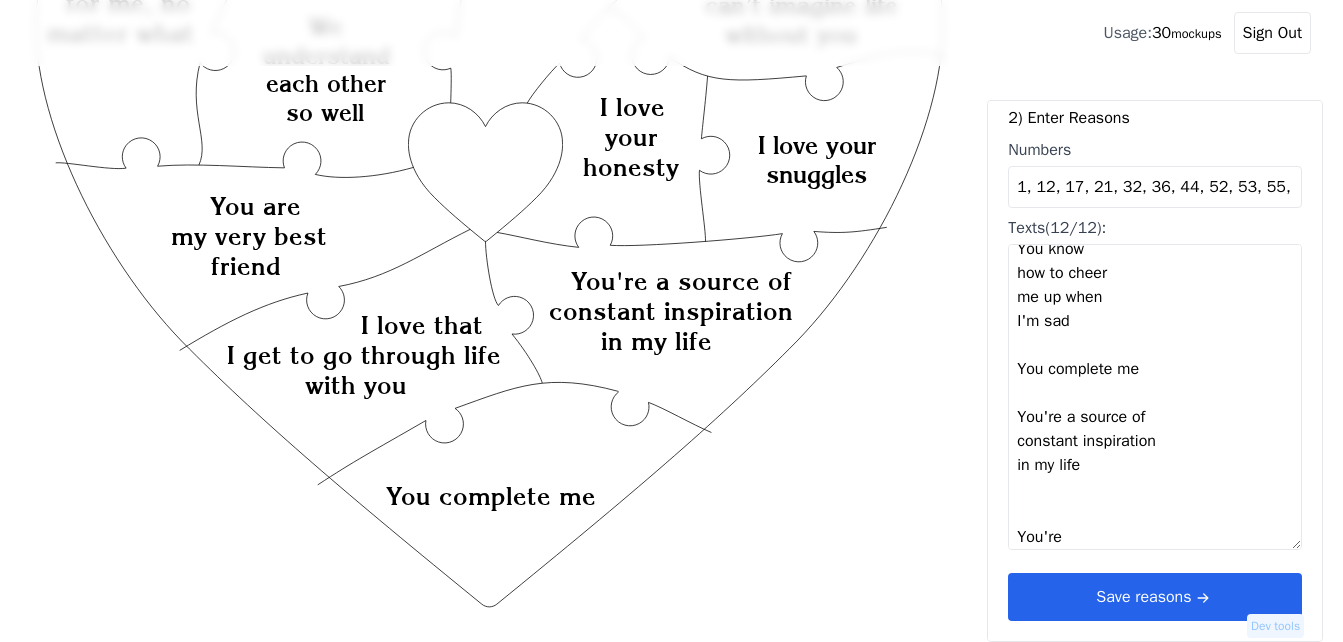 click on "Save reasons" at bounding box center [1155, 597] 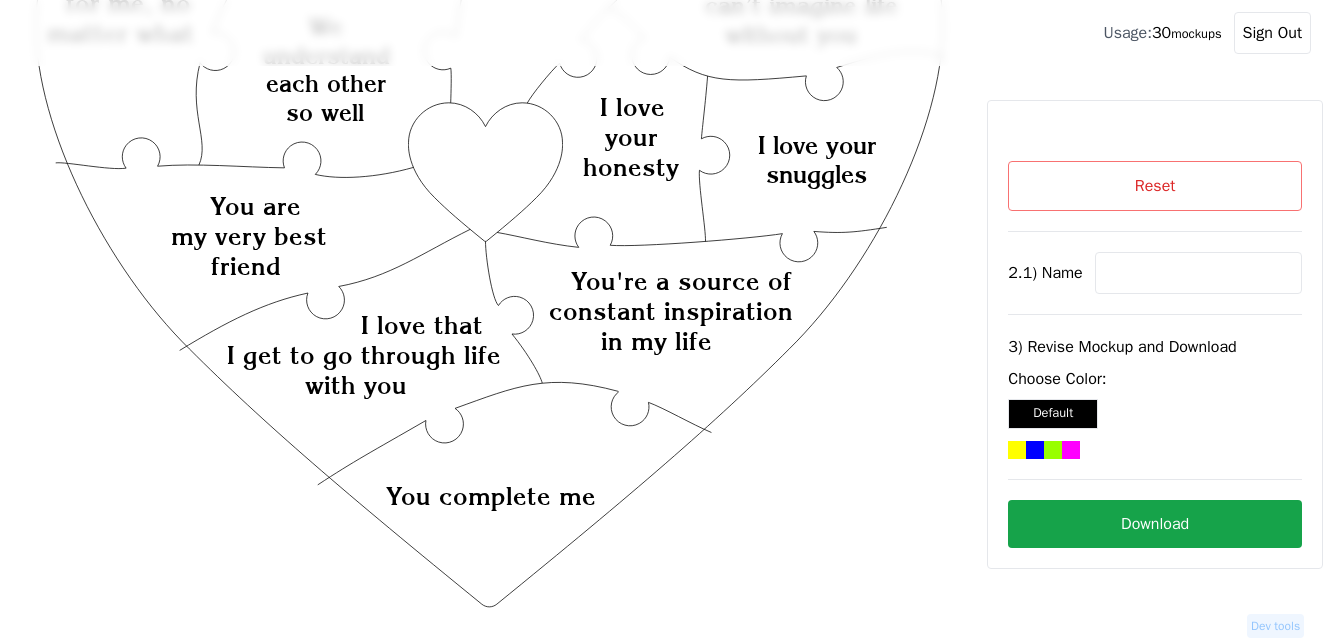 click at bounding box center [1198, 273] 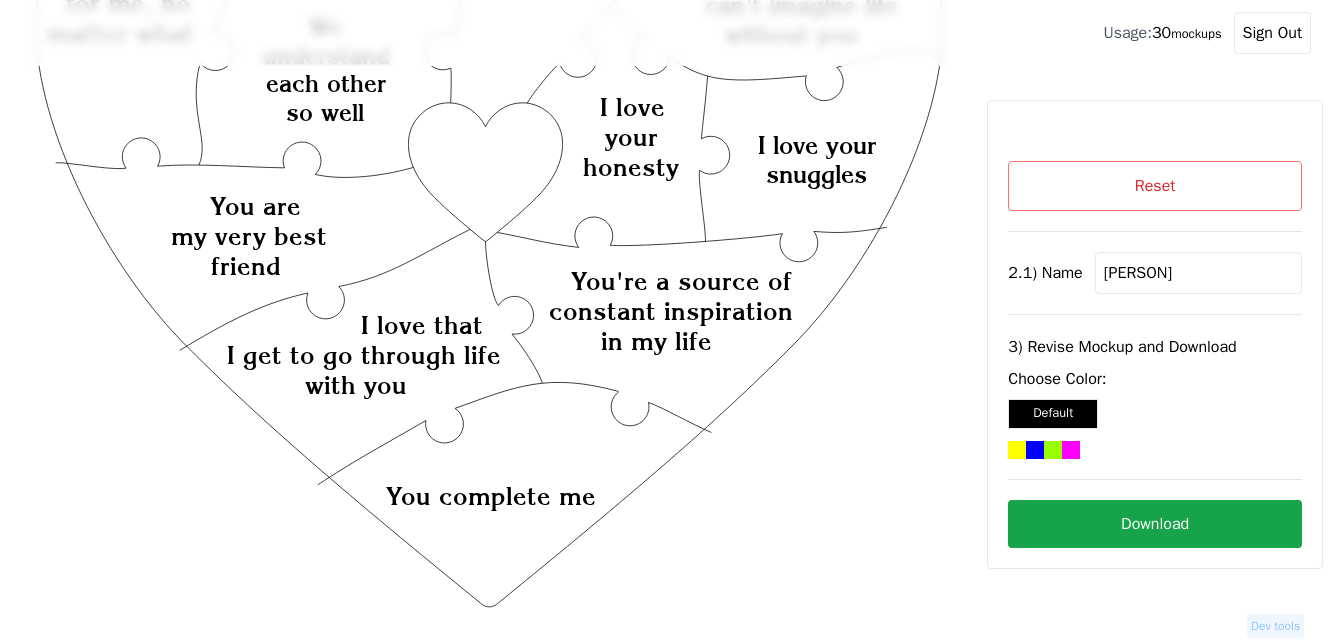 type on "[FIRST]" 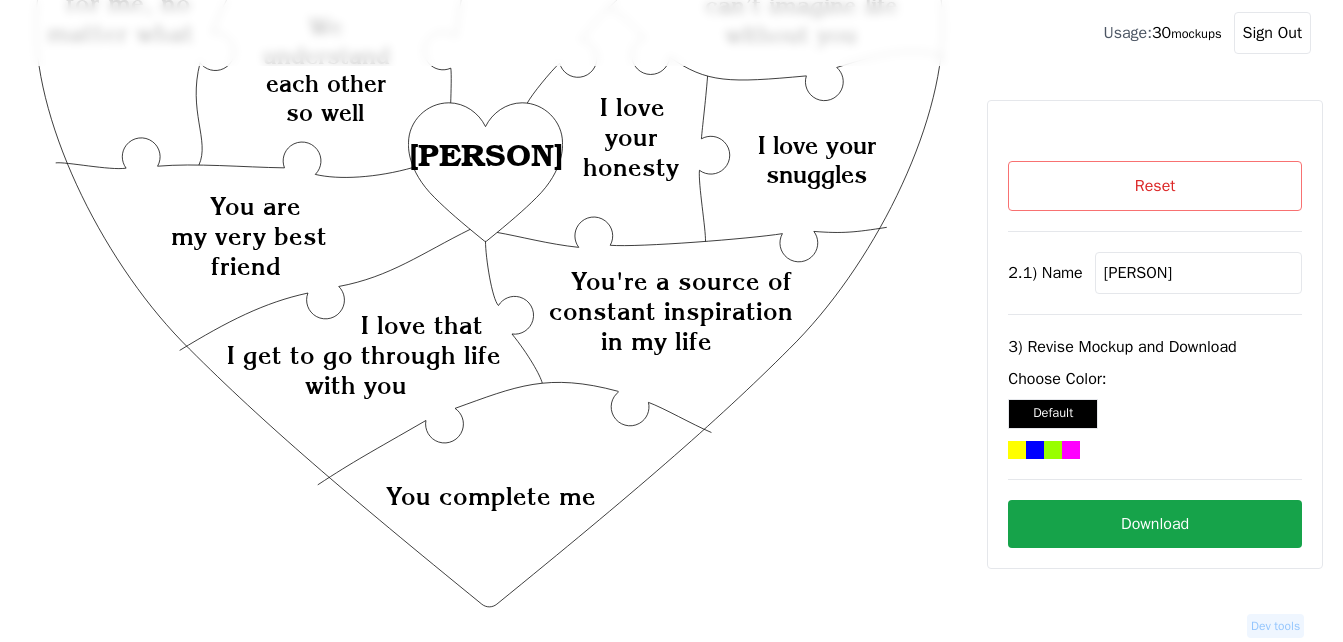 click 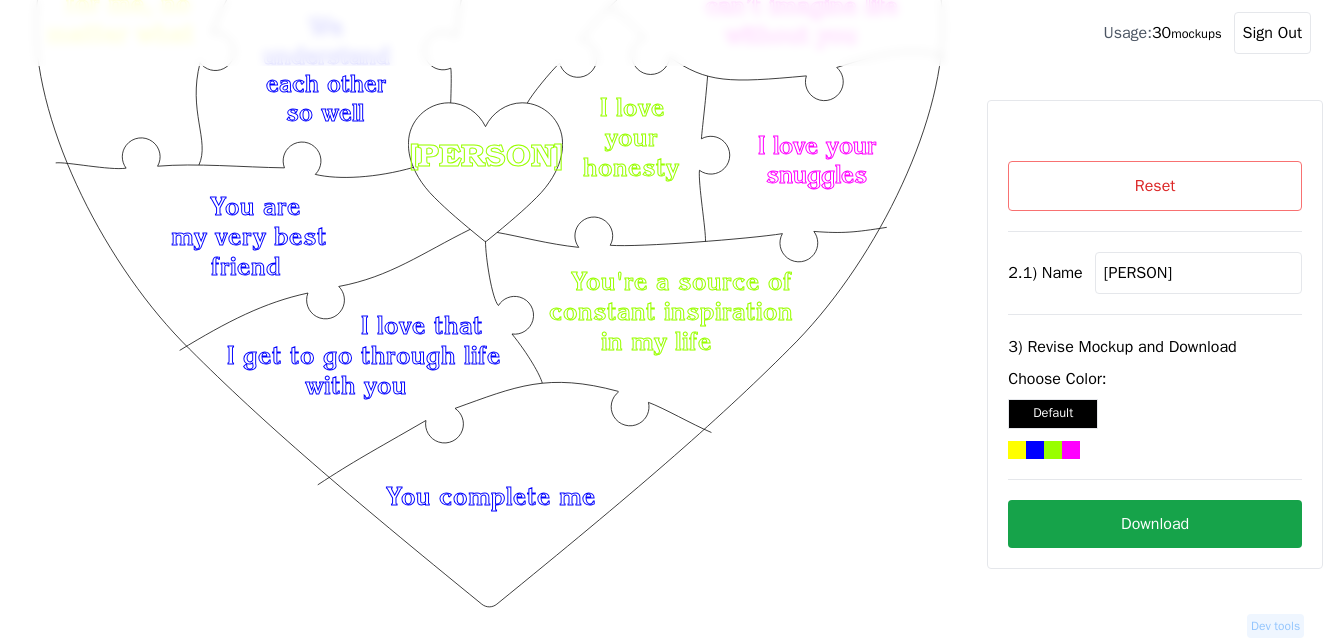 click on "Download" at bounding box center (1155, 524) 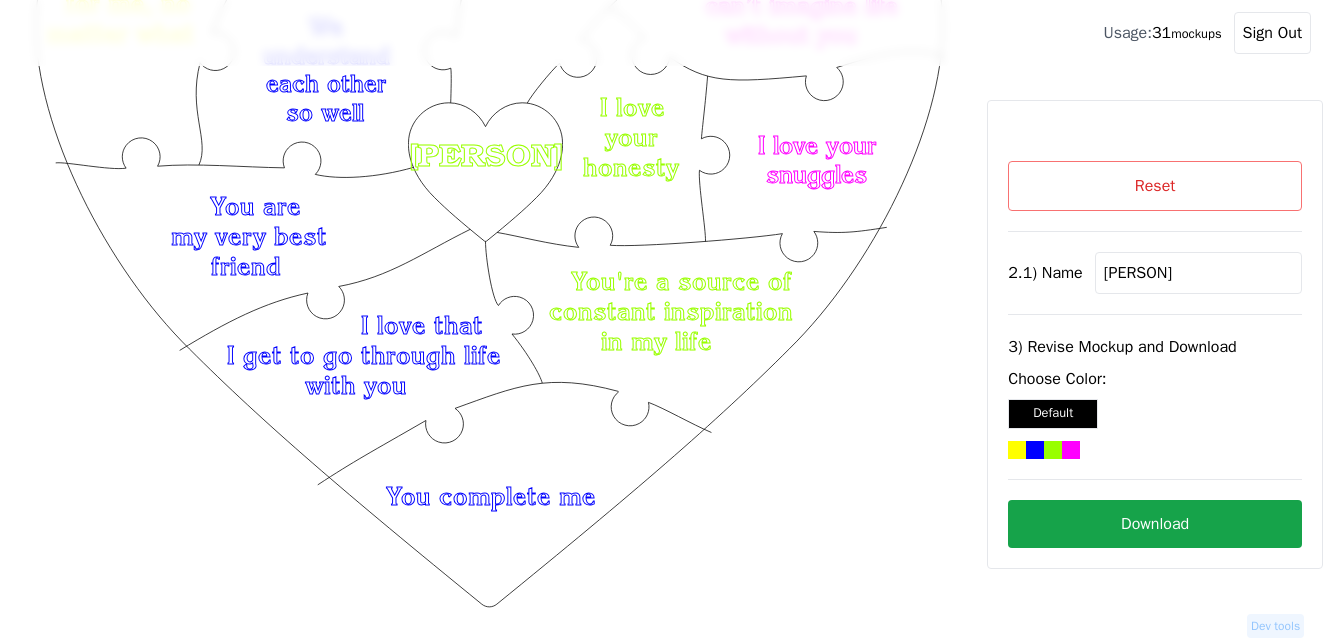 click on "Created with Snap
Created with Snap Created with Snap You're a source of constant inspiration in my life Created with Snap I love that I get to go through life with you Created with Snap You're always there for me, no matter what Created with Snap You know how to cheer me up when I'm sad Created with Snap Because I can’t imagine life without you Created with Snap I adore your creativity and imagination Created with Snap We understand each other so well Created with Snap You are my very best friend Created with Snap You are always by my side Created with Snap I love your snuggles Created with Snap I love your honesty Created with Snap You complete me Created with Snap Jessica Created with Snap Jessica" 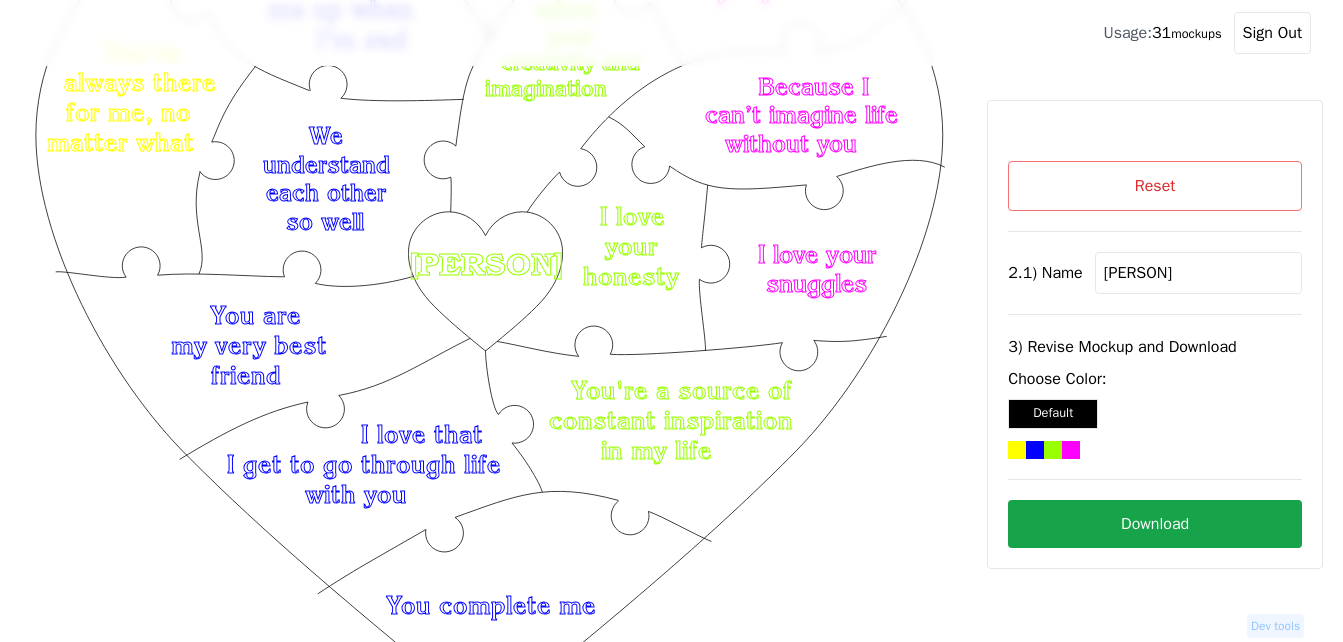 scroll, scrollTop: 0, scrollLeft: 0, axis: both 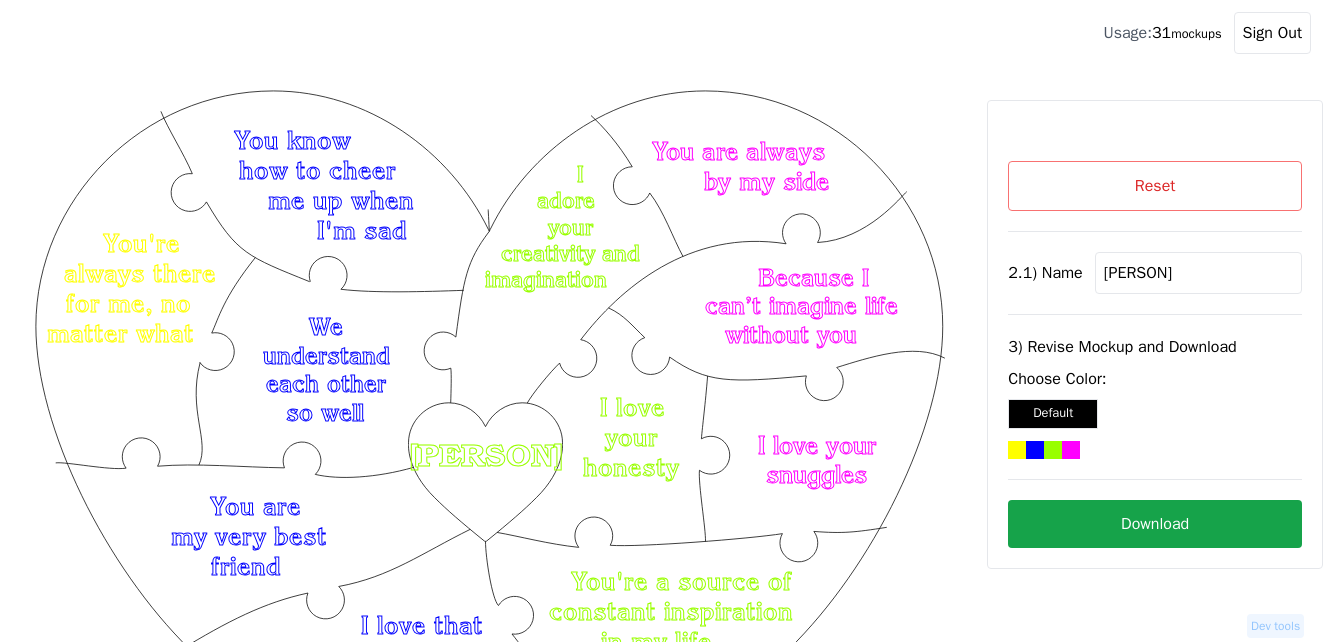 click on "Builder  Usage:  31  mockups  Sign Out" at bounding box center [671, 33] 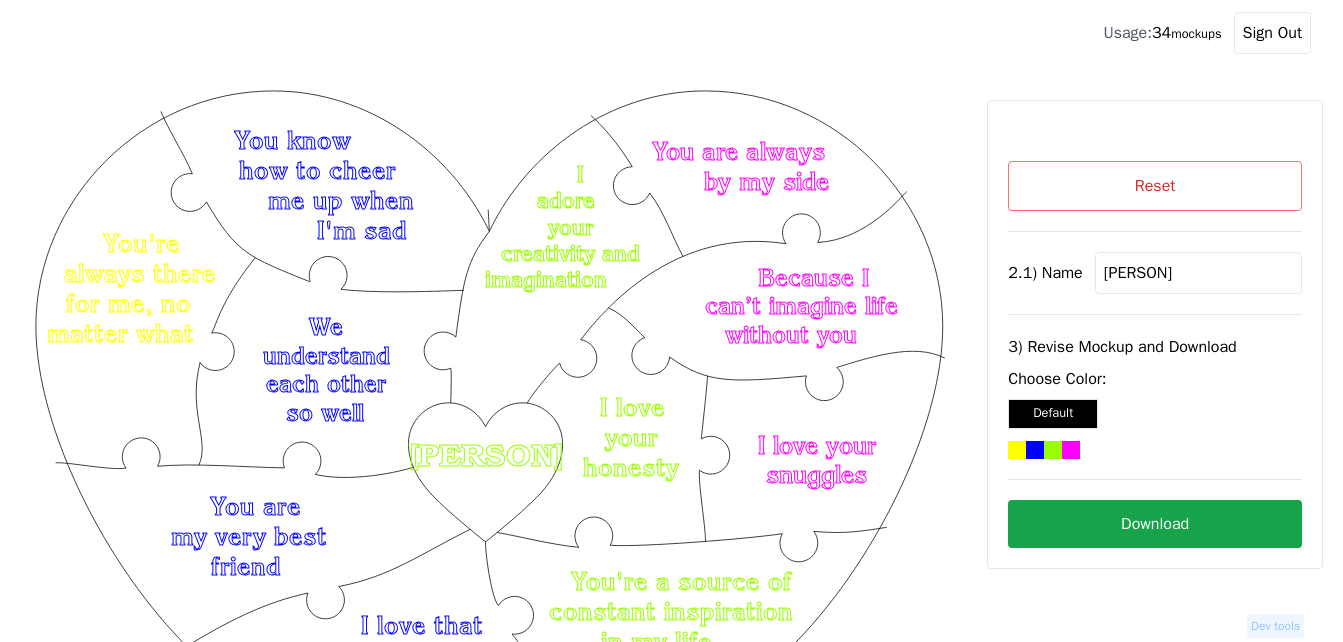 click on "Reset" at bounding box center [1155, 186] 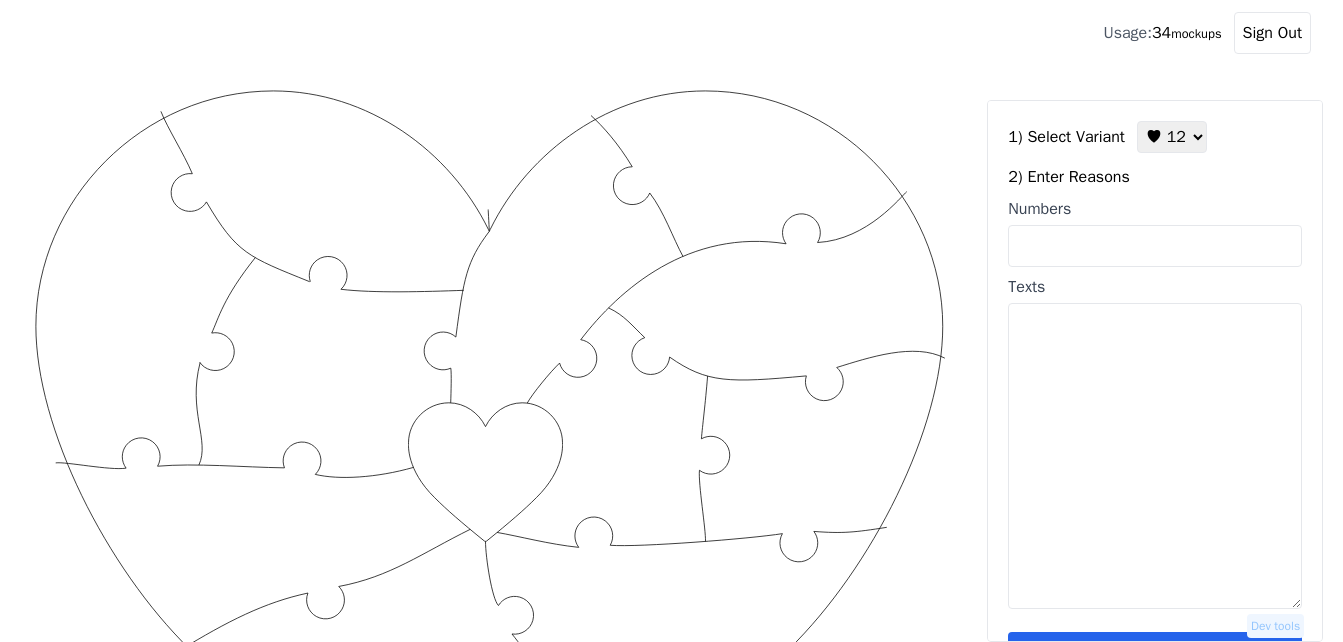 click on "♥ 12 ♥ 18 ♥ 28 ♥ 40 ♥ 50 ♥ 60 ♥ 70" at bounding box center [1172, 137] 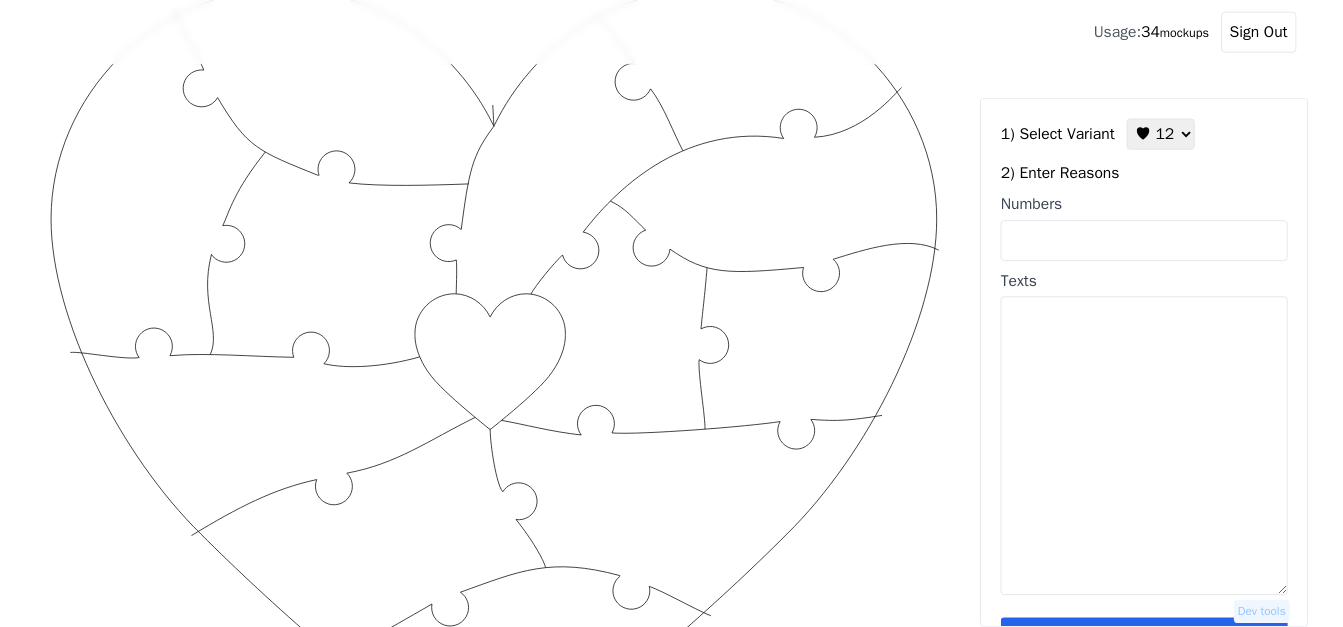 scroll, scrollTop: 0, scrollLeft: 0, axis: both 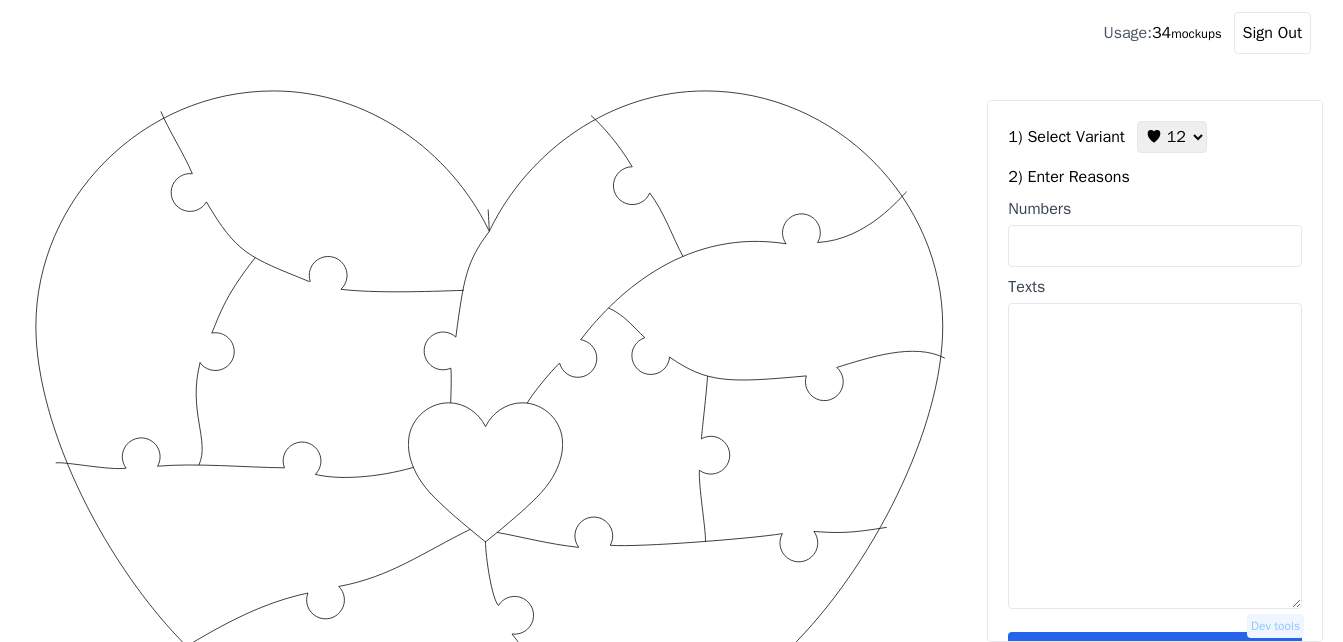 click on "♥ 12 ♥ 18 ♥ 28 ♥ 40 ♥ 50 ♥ 60 ♥ 70" at bounding box center (1172, 137) 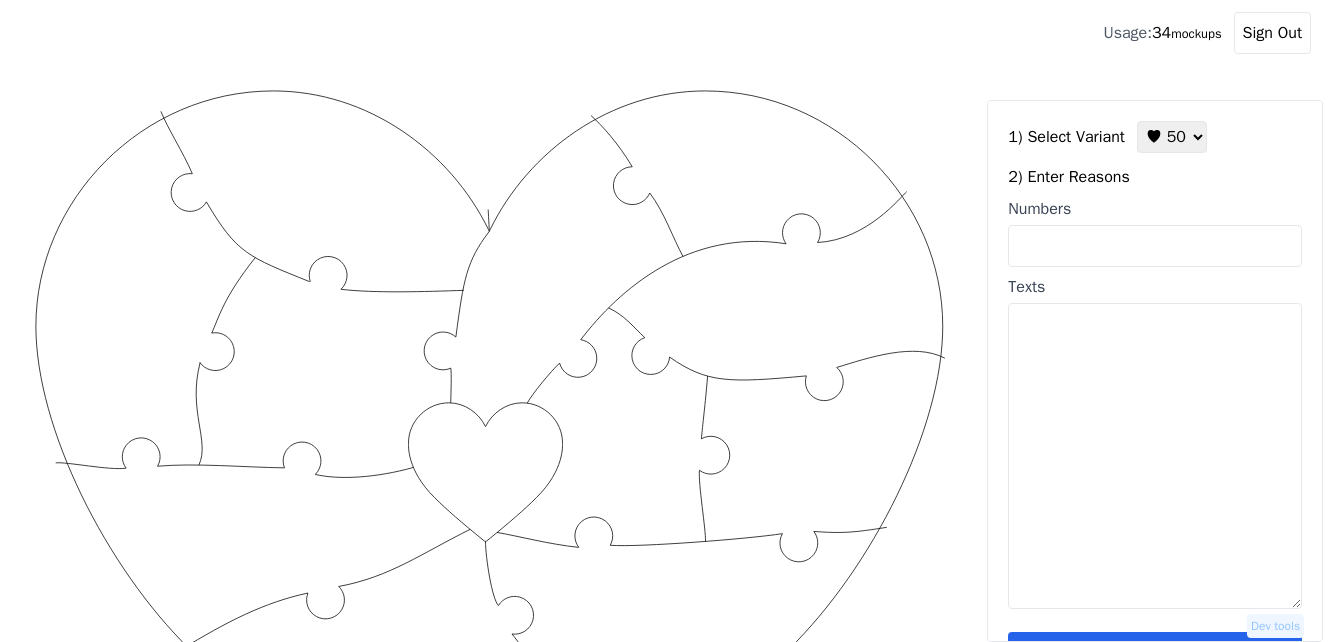 click on "♥ 12 ♥ 18 ♥ 28 ♥ 40 ♥ 50 ♥ 60 ♥ 70" at bounding box center (1172, 137) 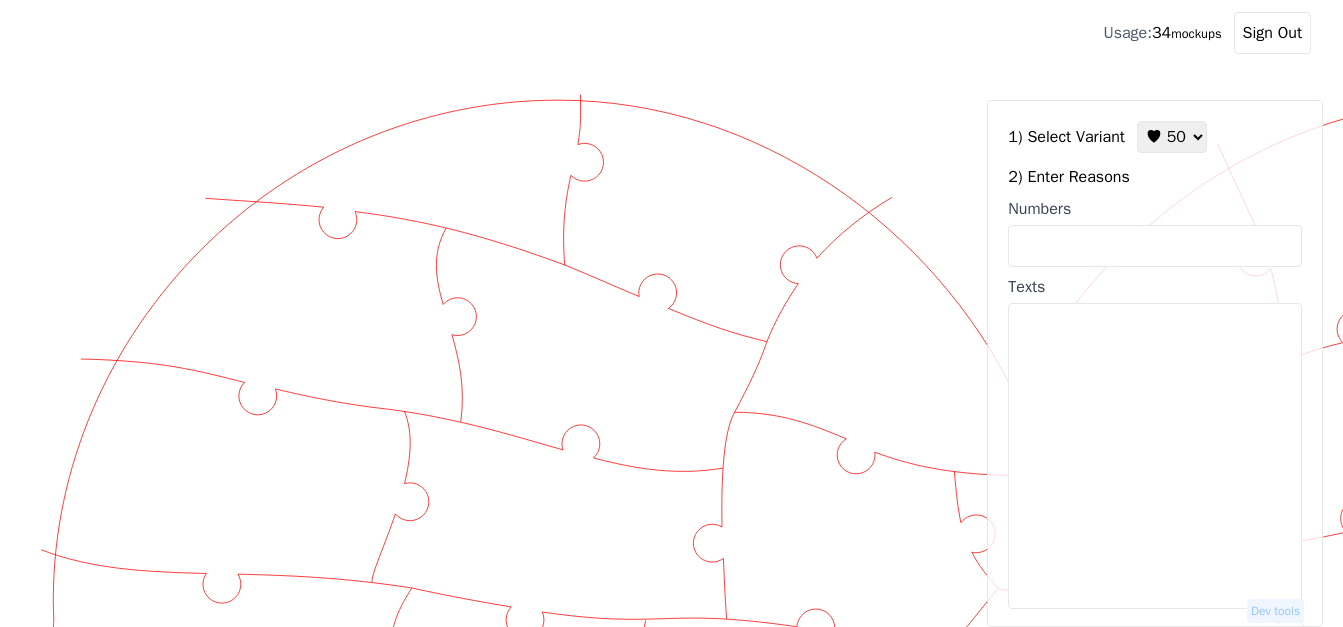 click on "Numbers" at bounding box center [1155, 246] 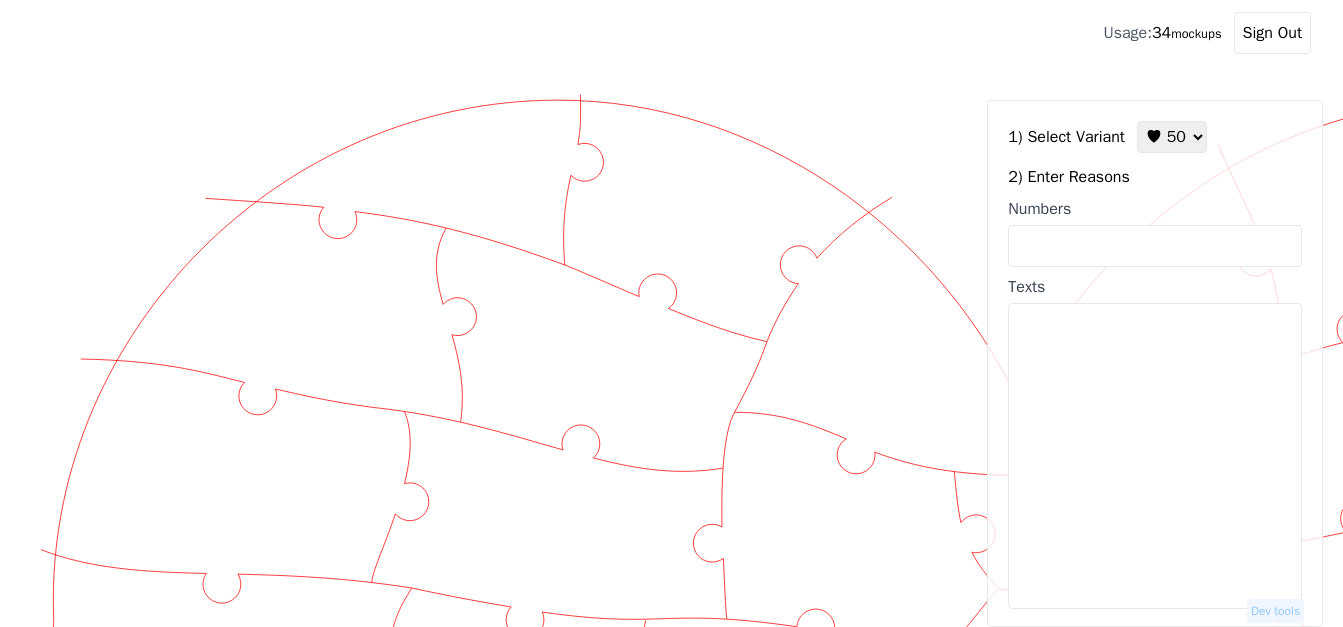 paste on "[NUMBER], [NUMBER], [NUMBER], [NUMBER], [NUMBER], [NUMBER], [NUMBER], [NUMBER], [NUMBER], [NUMBER], [NUMBER], [NUMBER], [NUMBER], [NUMBER], [NUMBER], [NUMBER], [NUMBER], [NUMBER], [NUMBER], [NUMBER], [NUMBER], [NUMBER], [NUMBER], [NUMBER], [NUMBER], [NUMBER], [NUMBER], [NUMBER], [NUMBER], [NUMBER], [NUMBER], [NUMBER]" 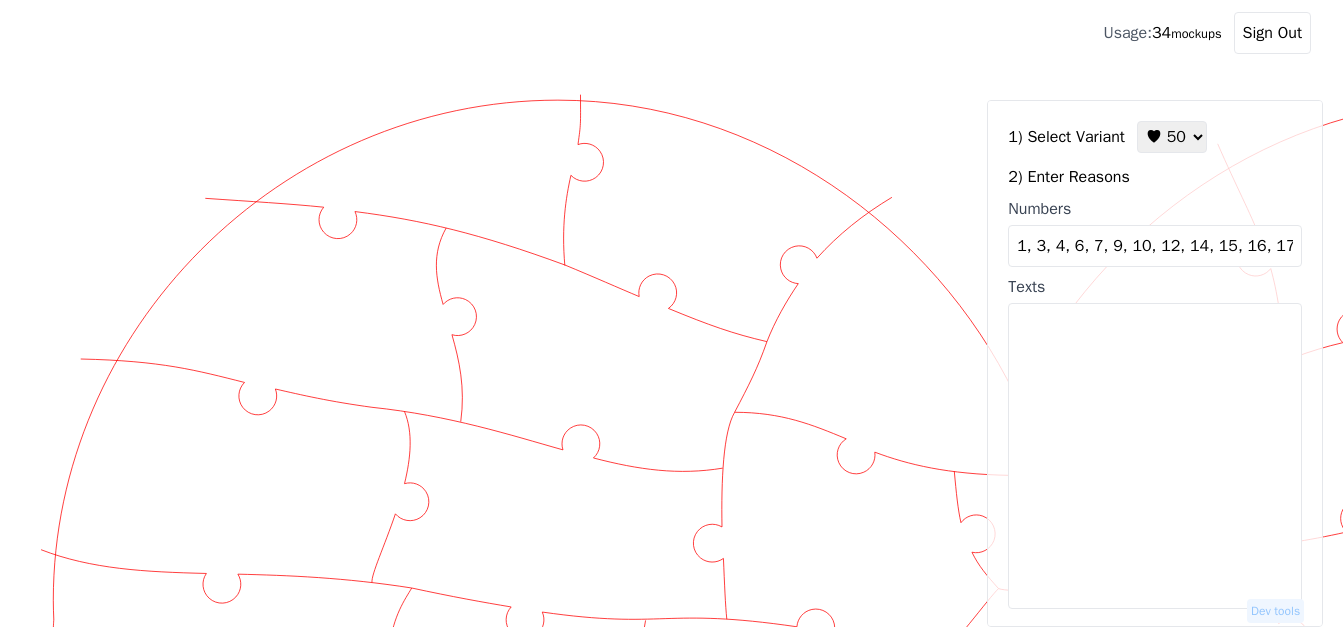 scroll, scrollTop: 0, scrollLeft: 533, axis: horizontal 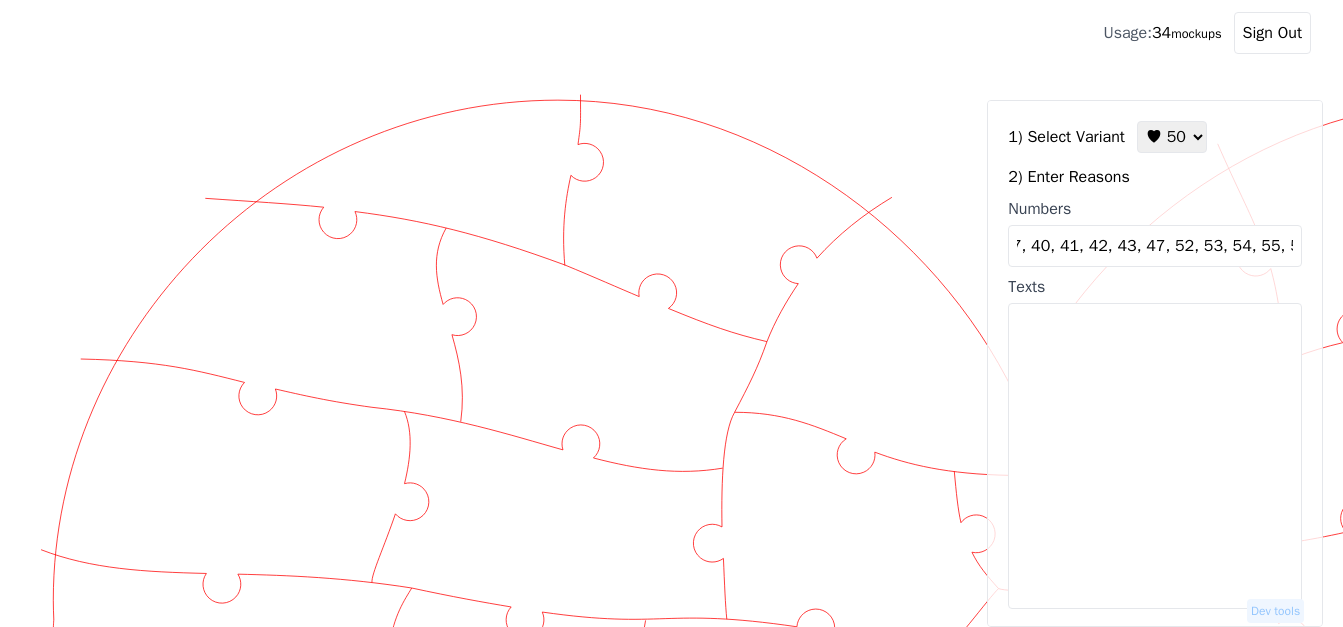 type on "[NUMBER], [NUMBER], [NUMBER], [NUMBER], [NUMBER], [NUMBER], [NUMBER], [NUMBER], [NUMBER], [NUMBER], [NUMBER], [NUMBER], [NUMBER], [NUMBER], [NUMBER], [NUMBER], [NUMBER], [NUMBER], [NUMBER], [NUMBER], [NUMBER], [NUMBER], [NUMBER], [NUMBER], [NUMBER], [NUMBER], [NUMBER], [NUMBER], [NUMBER], [NUMBER], [NUMBER], [NUMBER]" 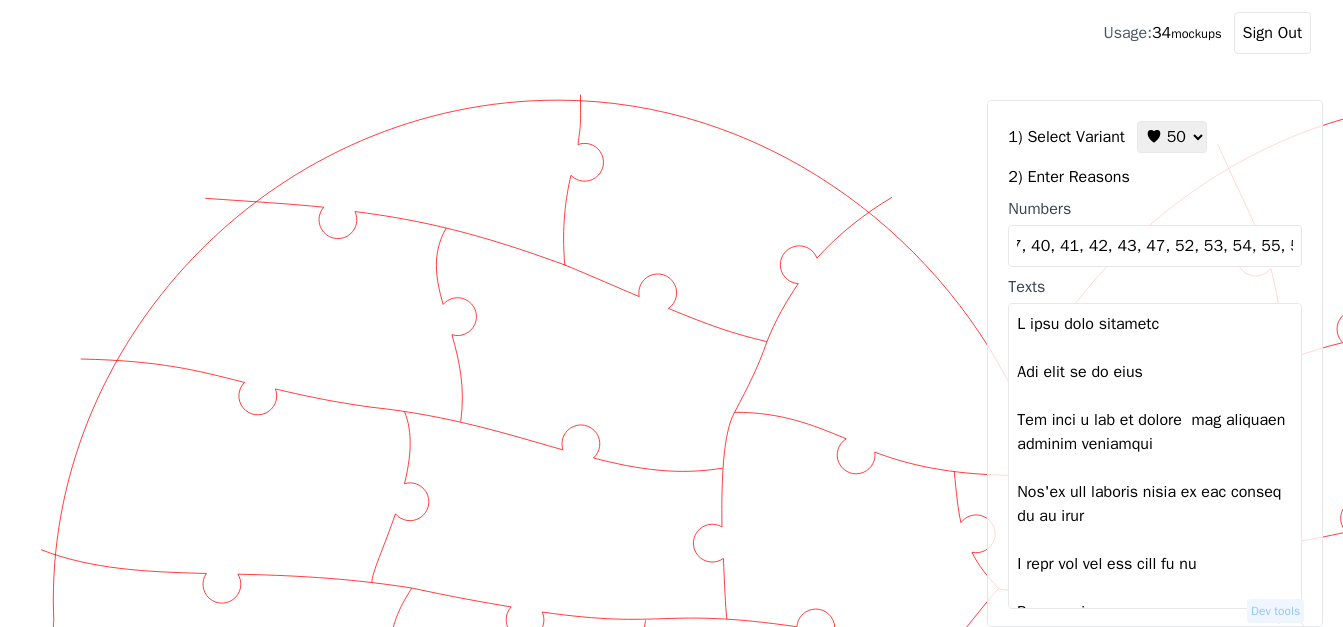 scroll, scrollTop: 0, scrollLeft: 0, axis: both 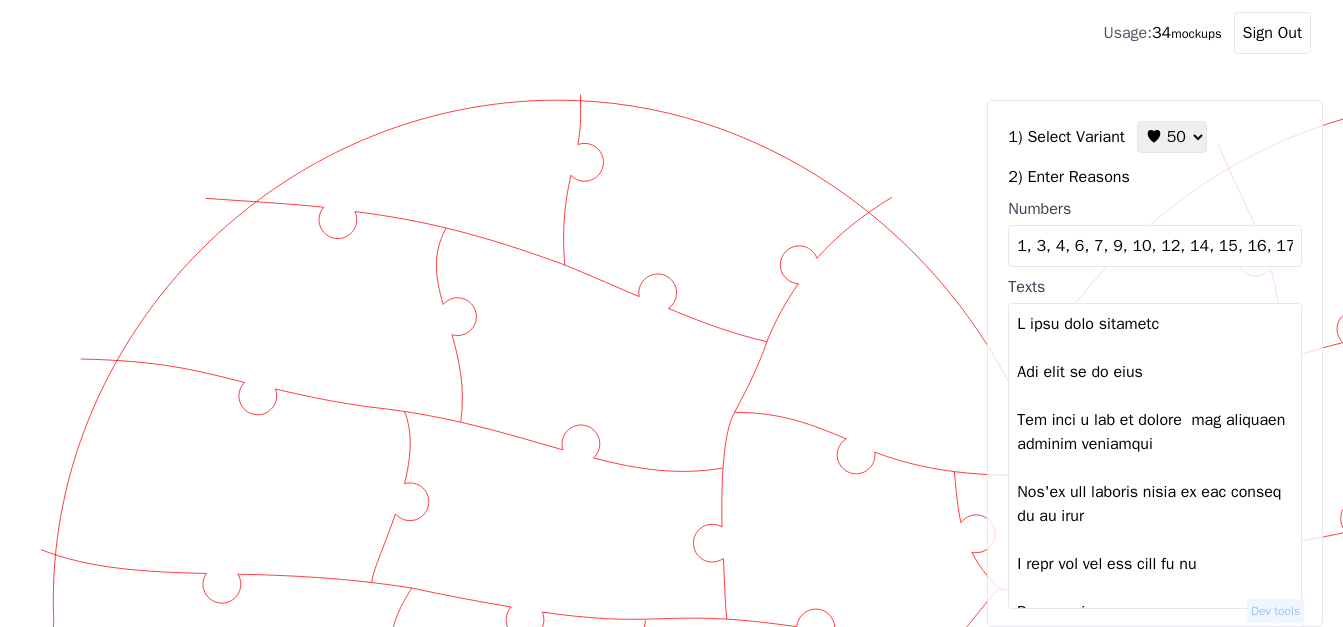 click on "Created with Snap
Created with Snap" 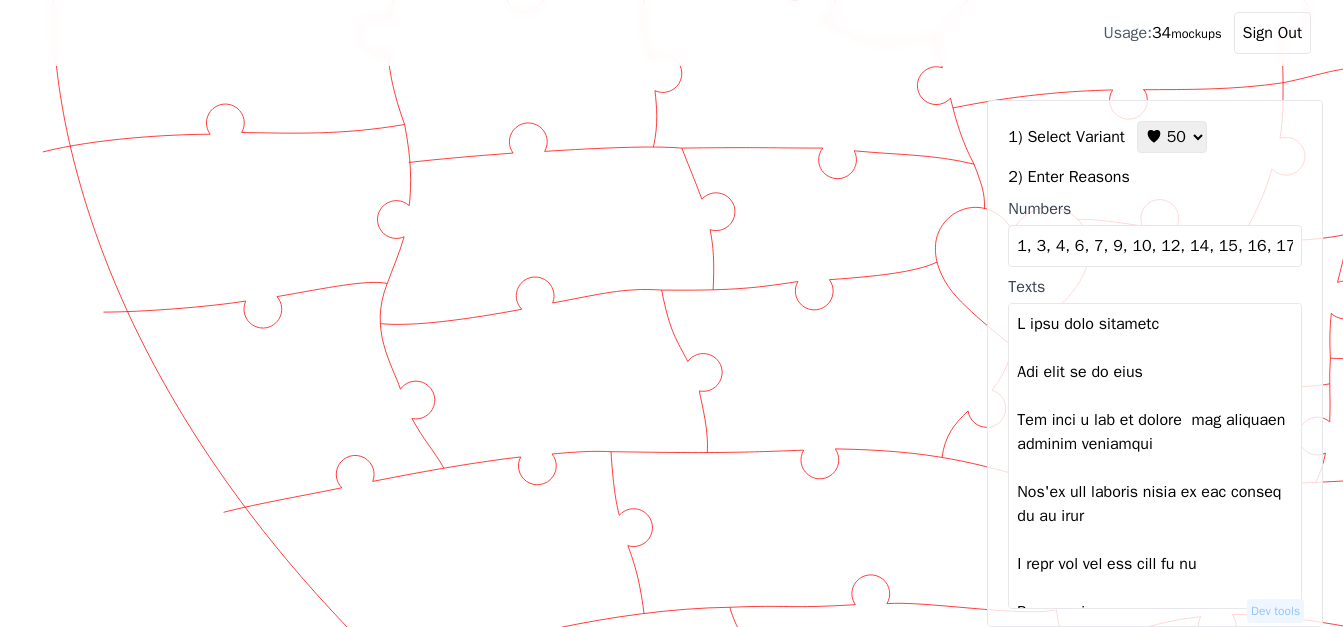scroll, scrollTop: 500, scrollLeft: 0, axis: vertical 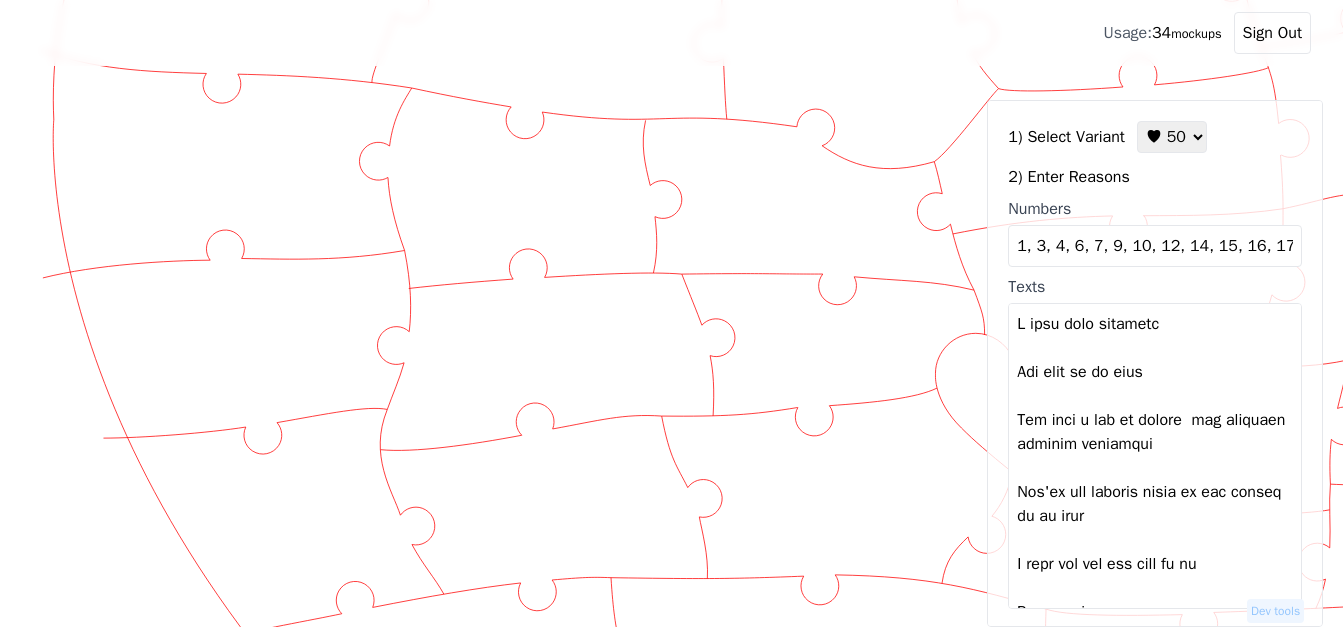 click on "Created with Snap
Created with Snap" 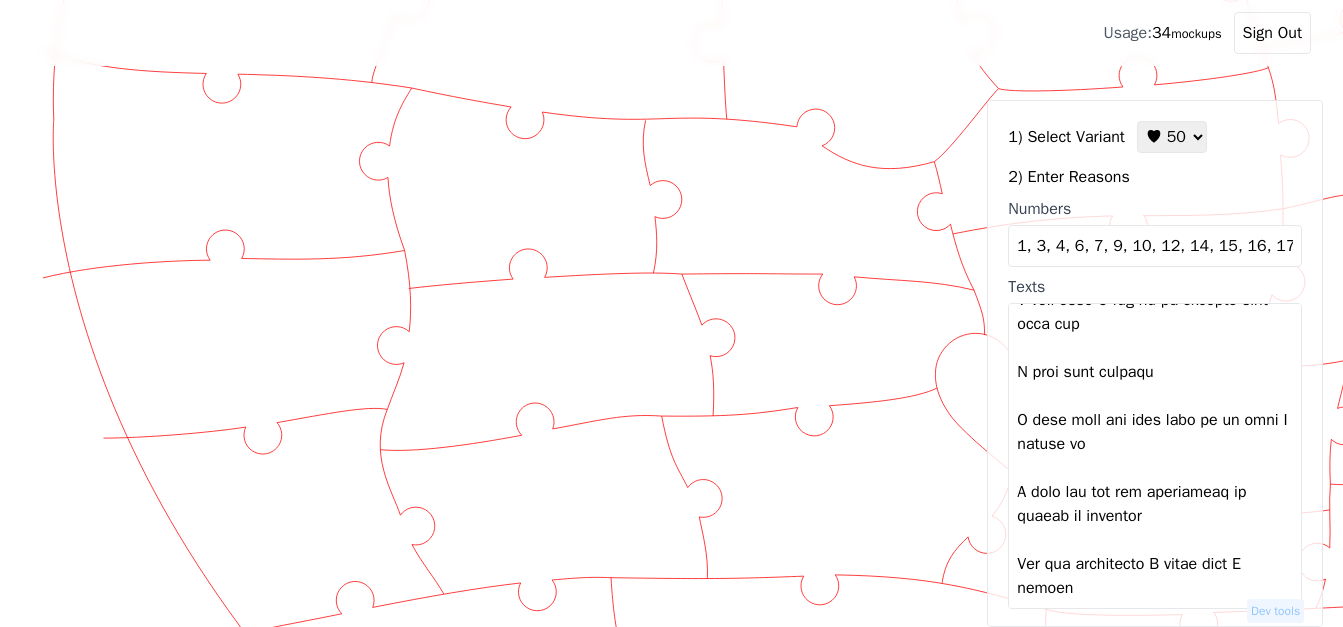 scroll, scrollTop: 1728, scrollLeft: 0, axis: vertical 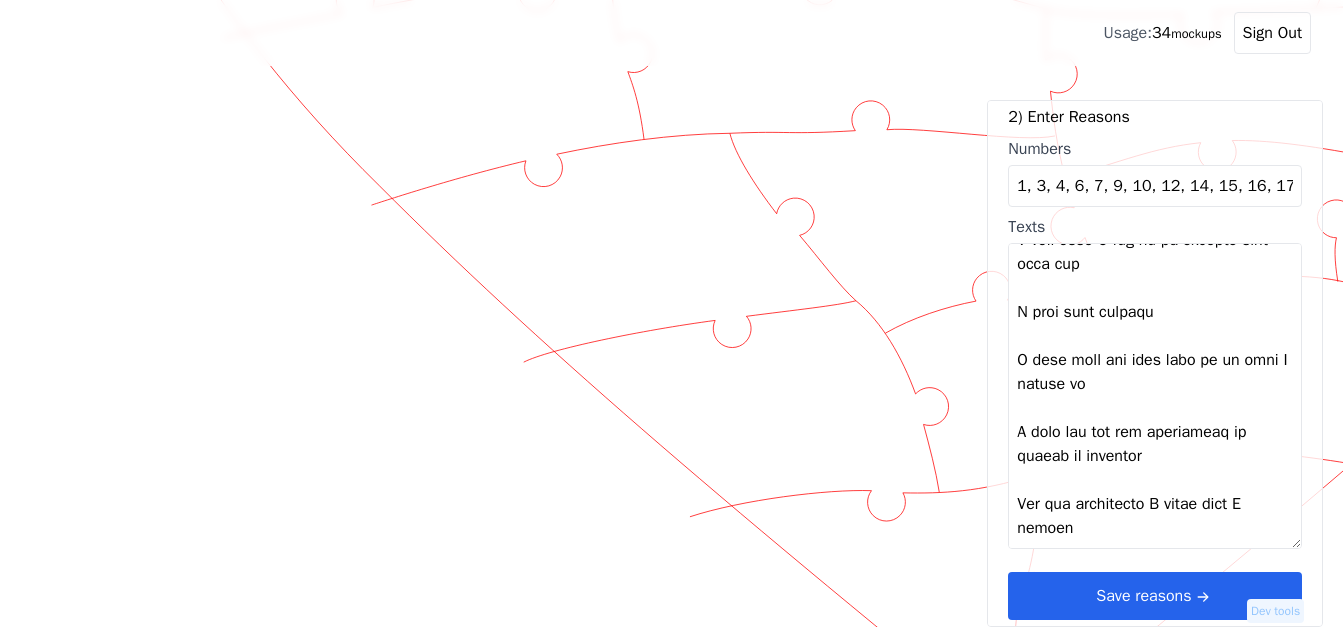 click on "Save reasons" at bounding box center (1155, 596) 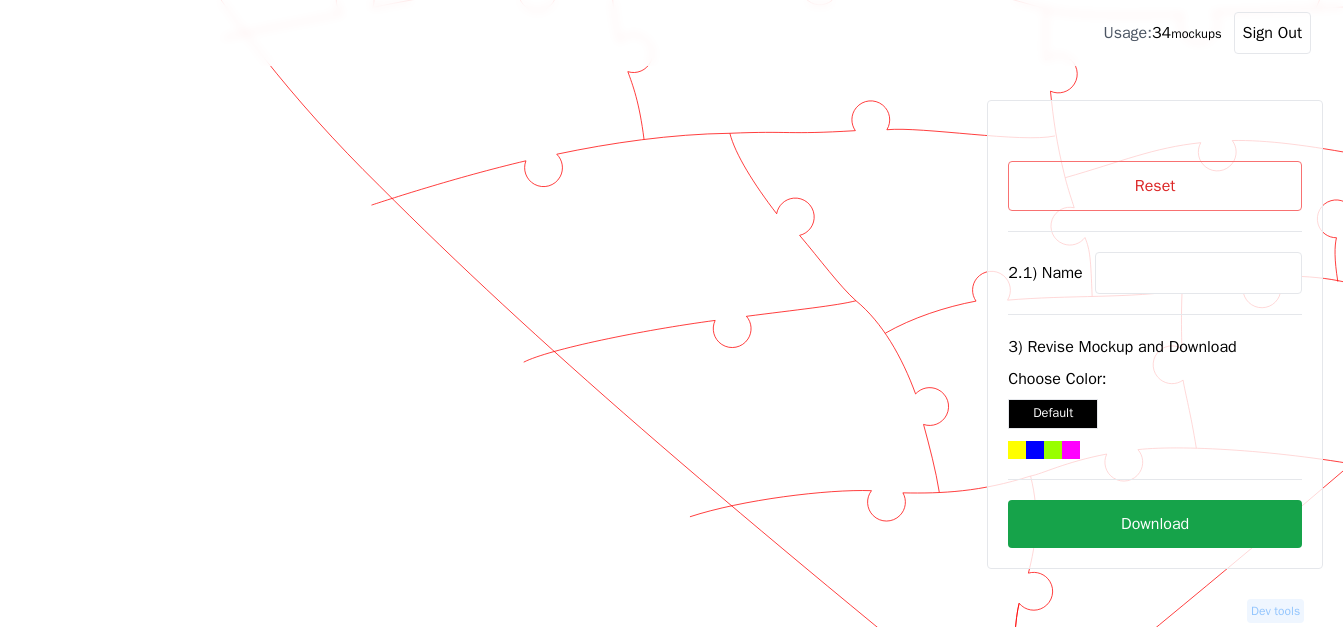 click on "Created with Snap
Created with Snap" 